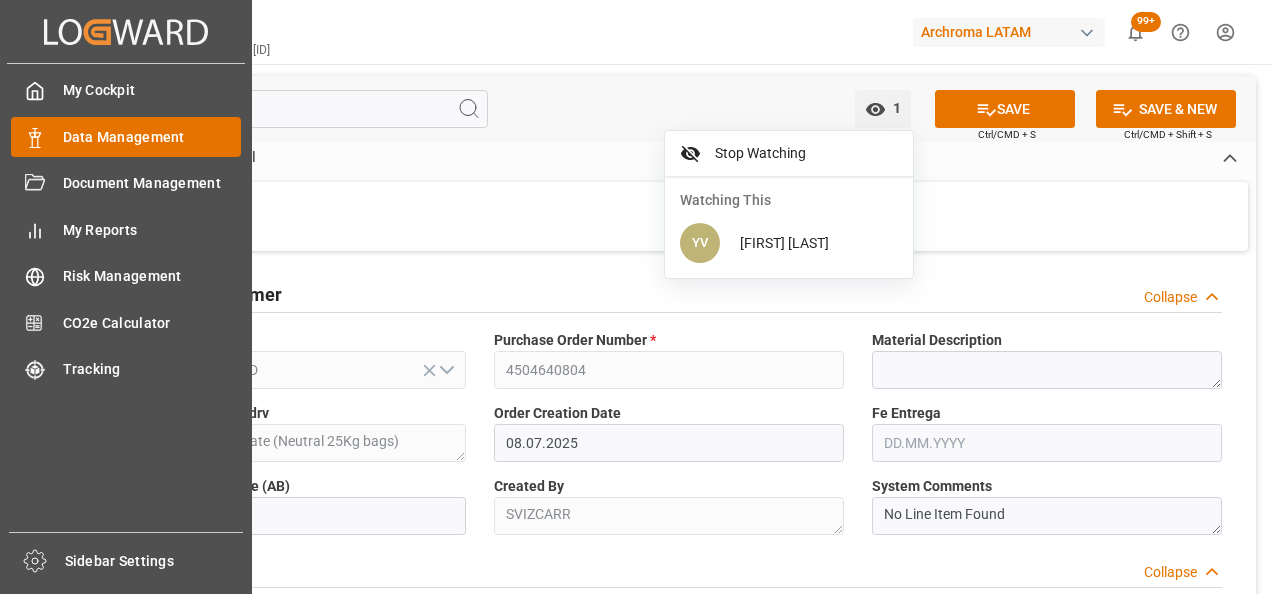 scroll, scrollTop: 0, scrollLeft: 0, axis: both 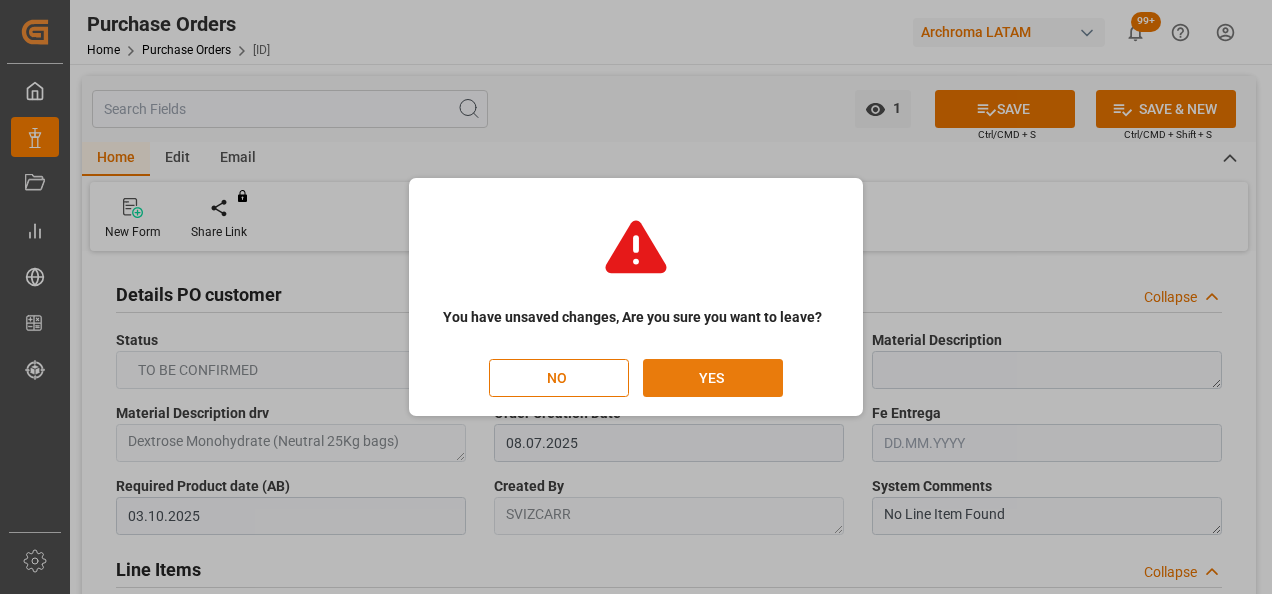 click on "YES" at bounding box center (713, 378) 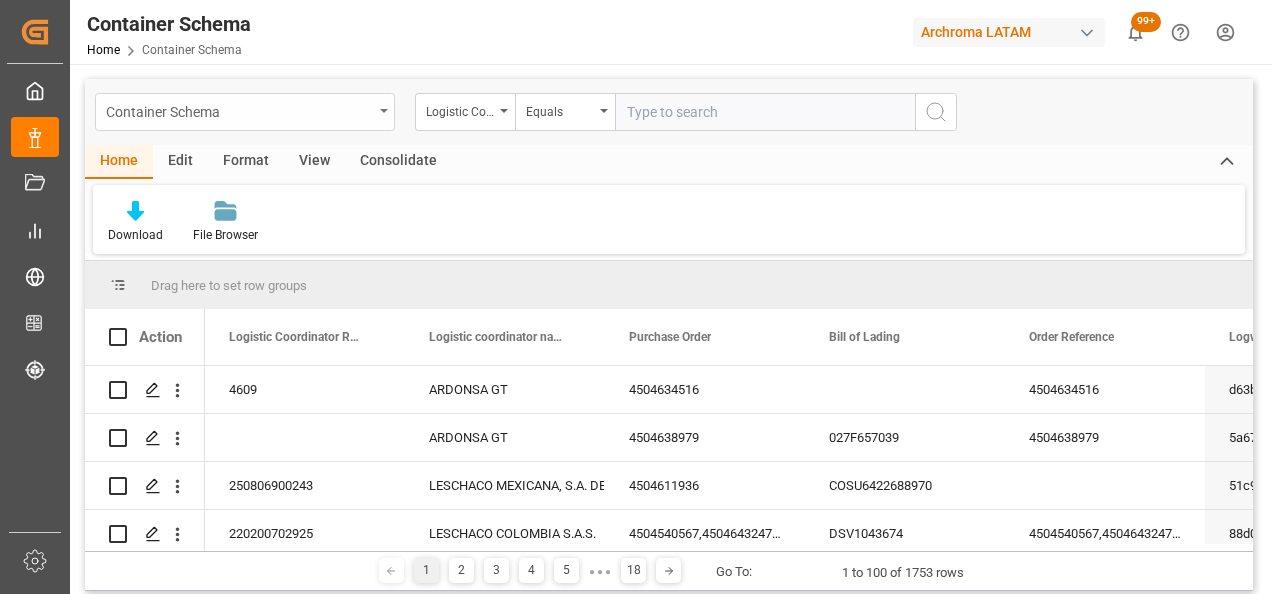 click on "Container Schema" at bounding box center [245, 112] 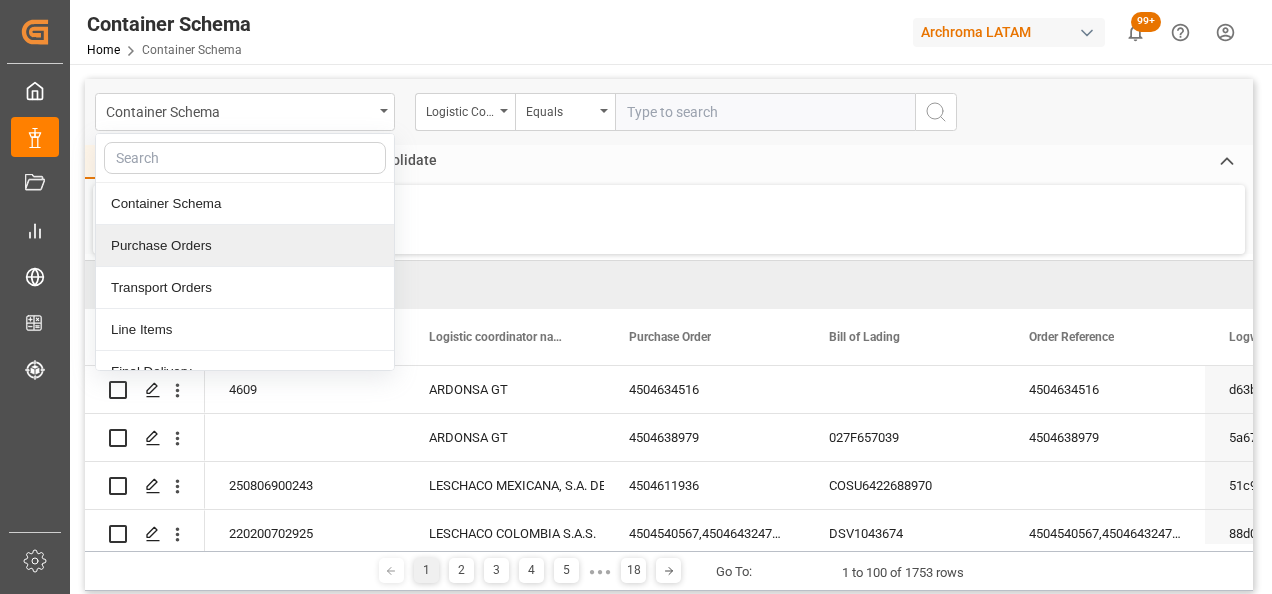 click on "Purchase Orders" at bounding box center [245, 246] 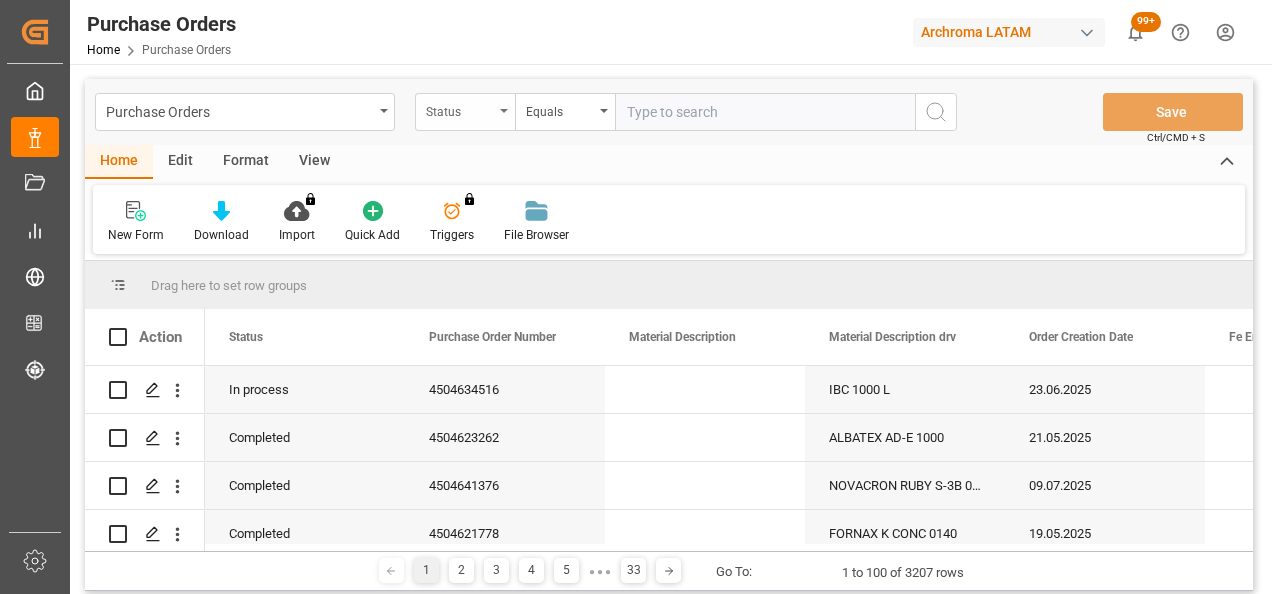 click on "Status" at bounding box center [465, 112] 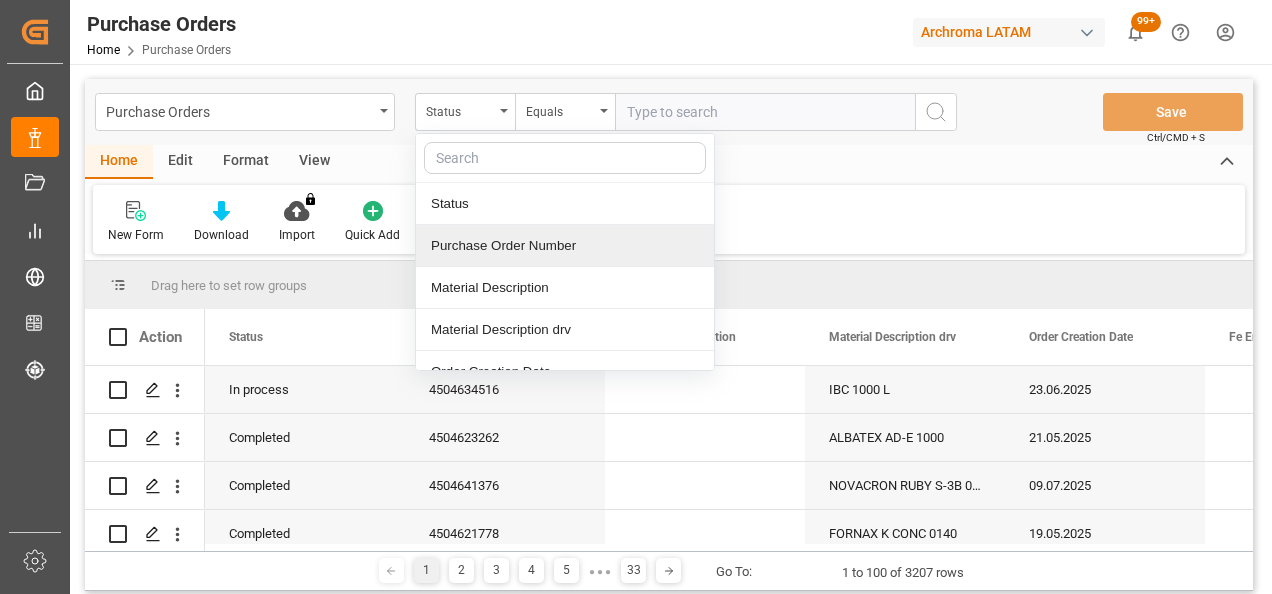 click on "Purchase Order Number" at bounding box center [565, 246] 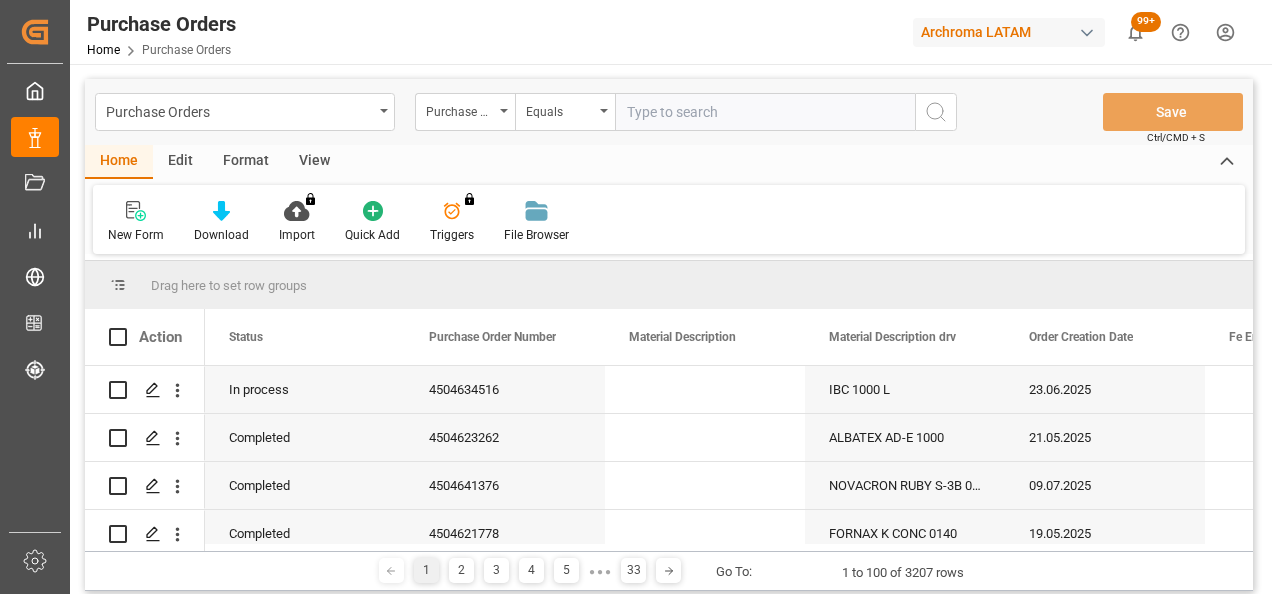 click at bounding box center [765, 112] 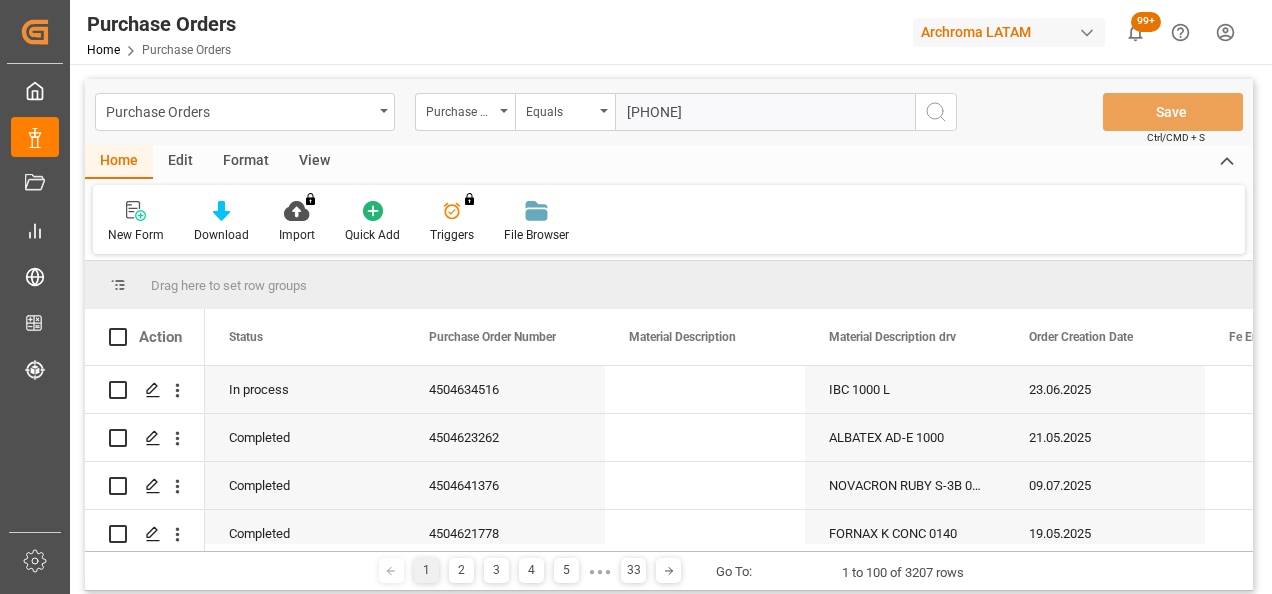 type on "4504635619" 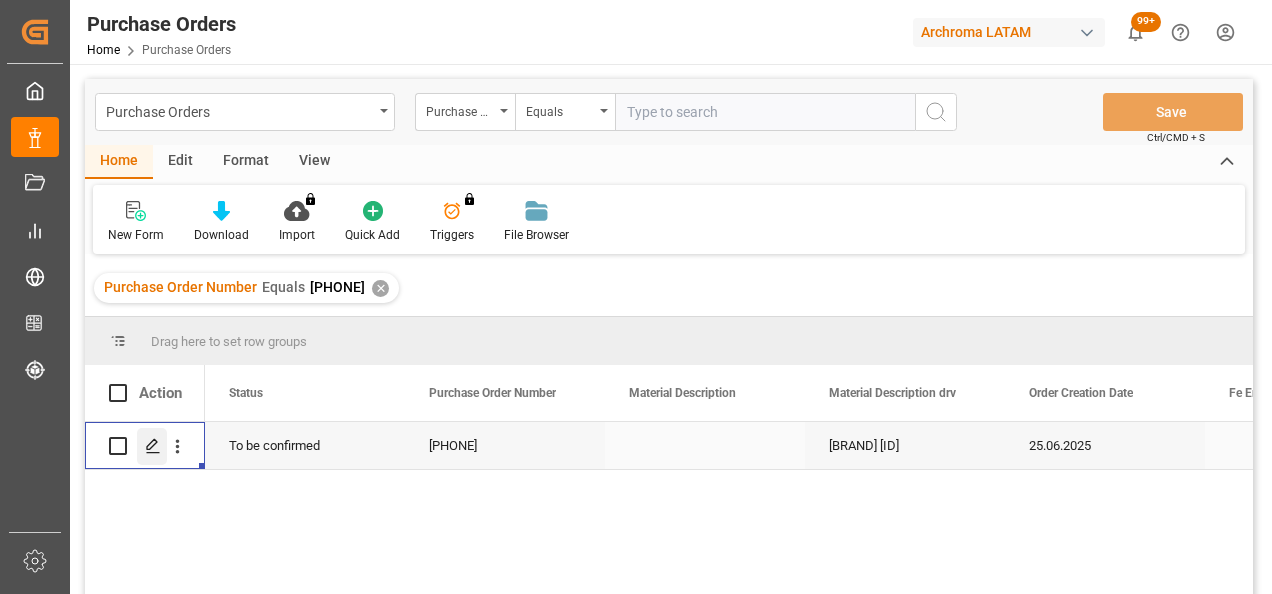click 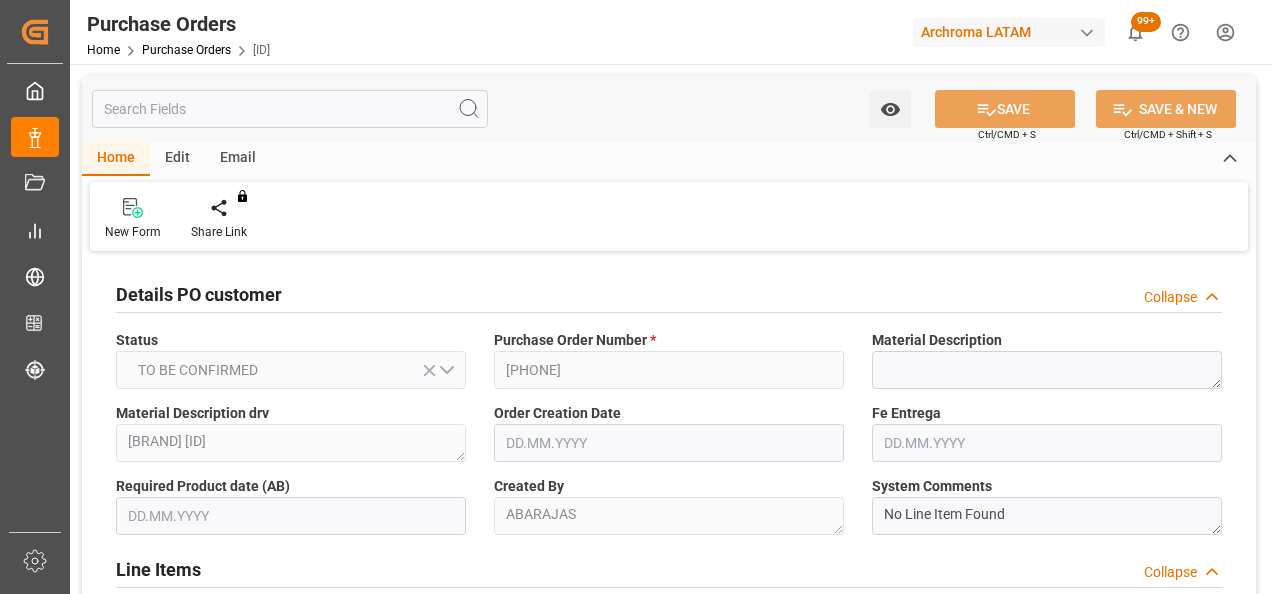 type on "25.06.2025" 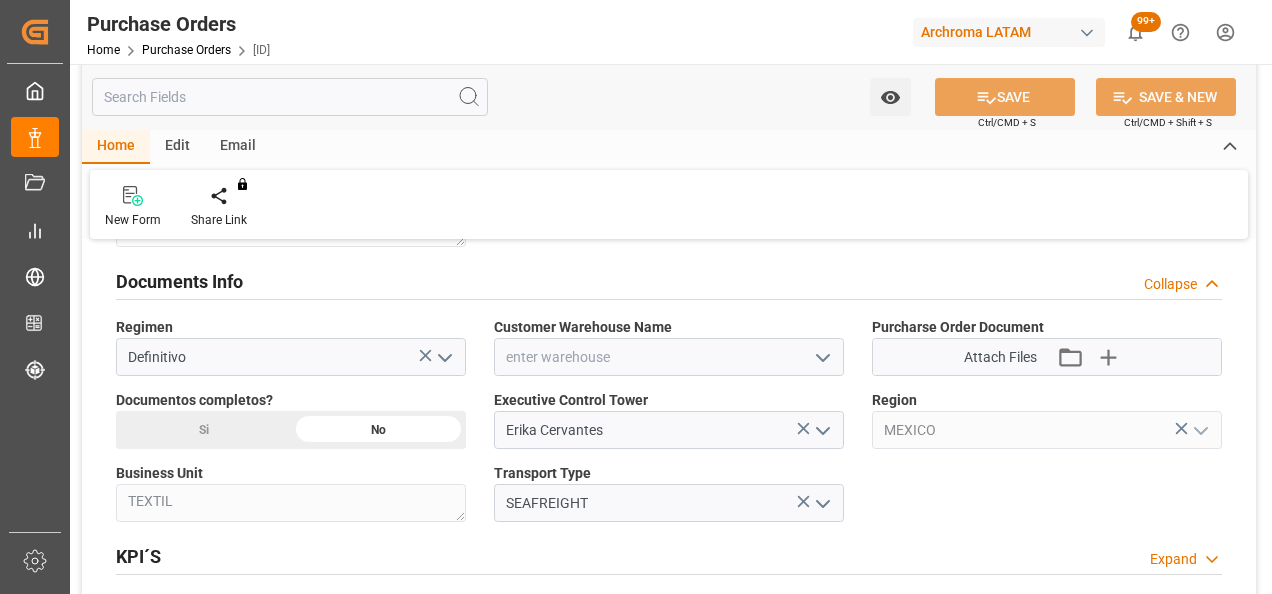 scroll, scrollTop: 1318, scrollLeft: 0, axis: vertical 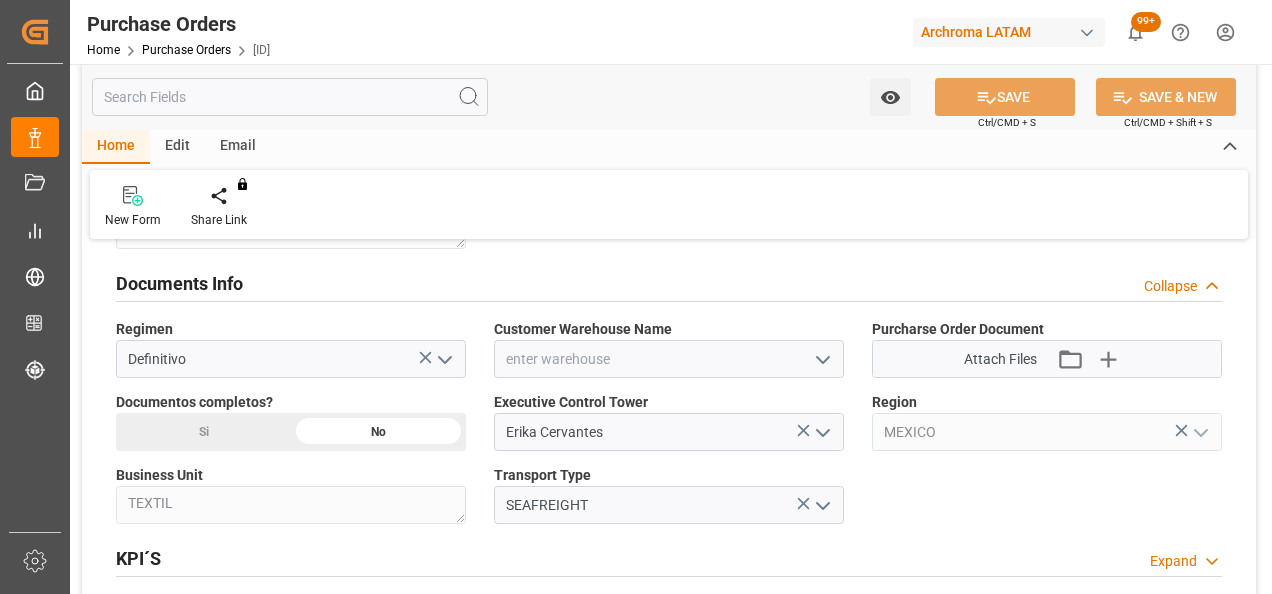 click 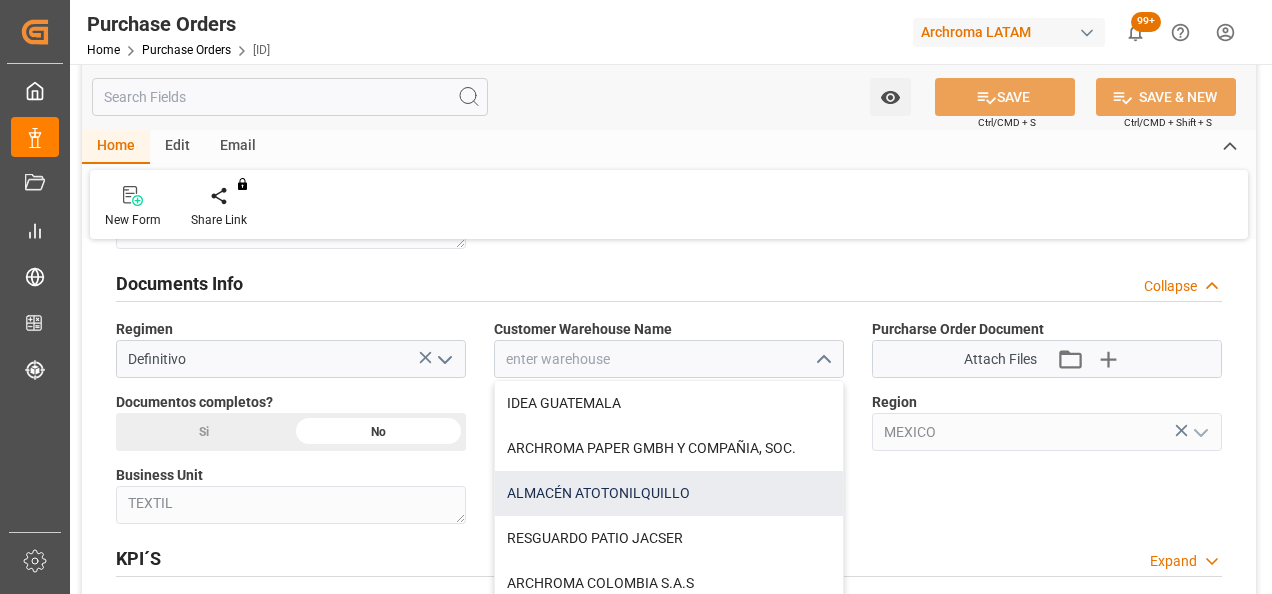 click on "ALMACÉN ATOTONILQUILLO" at bounding box center (669, 493) 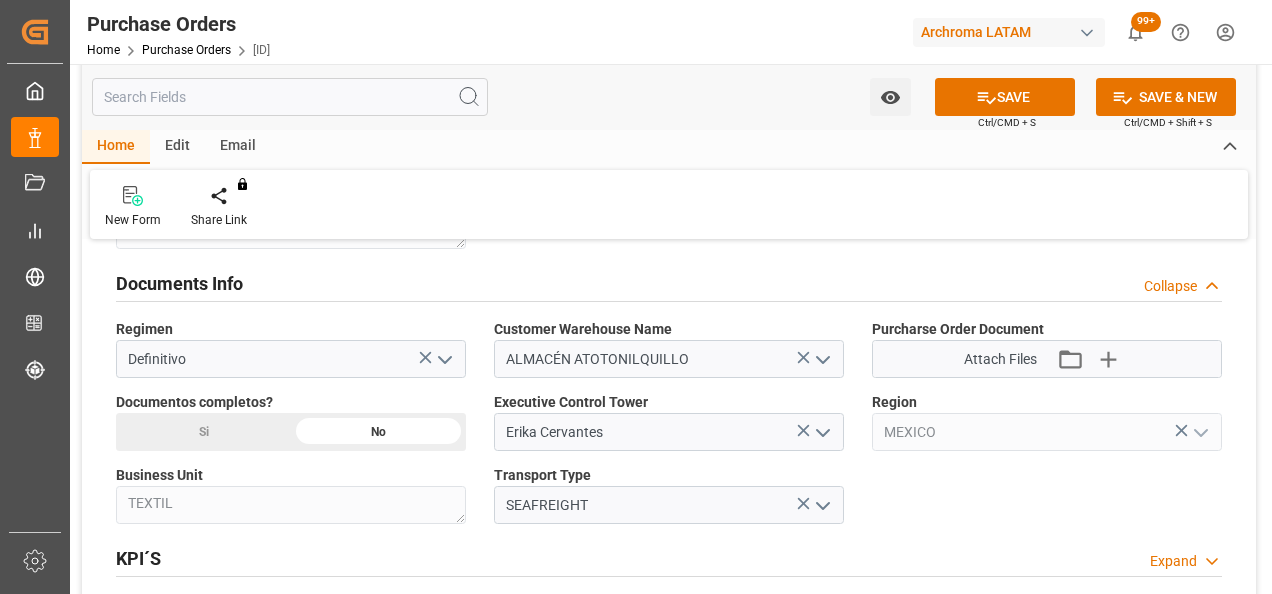 click on "Si" at bounding box center [203, -258] 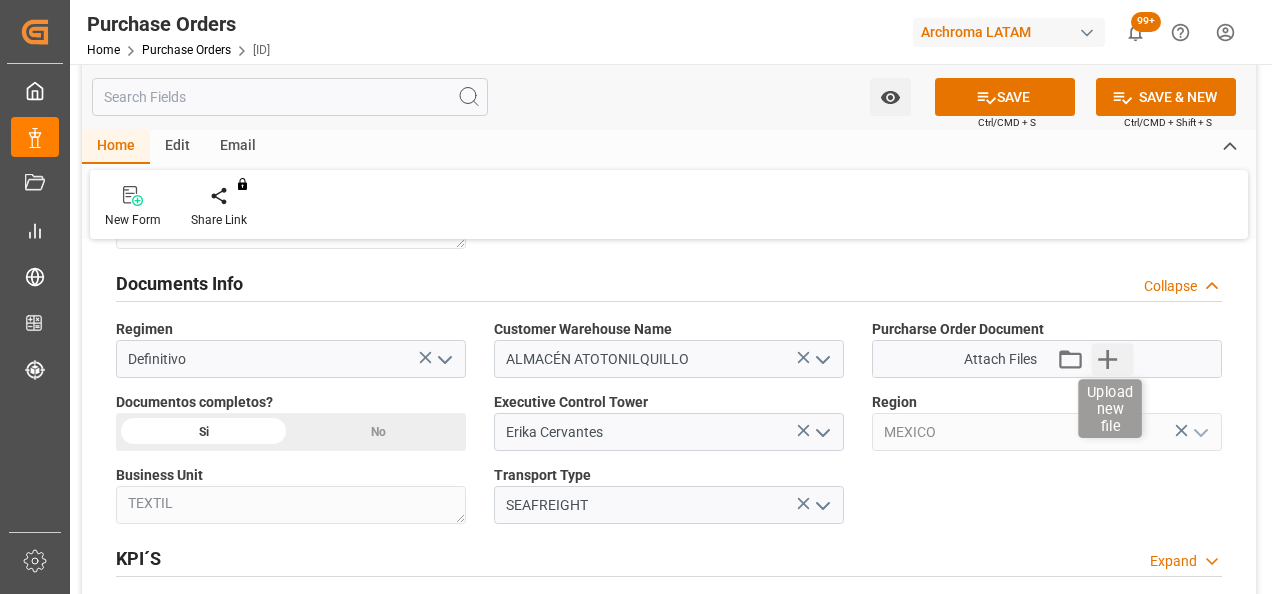 click 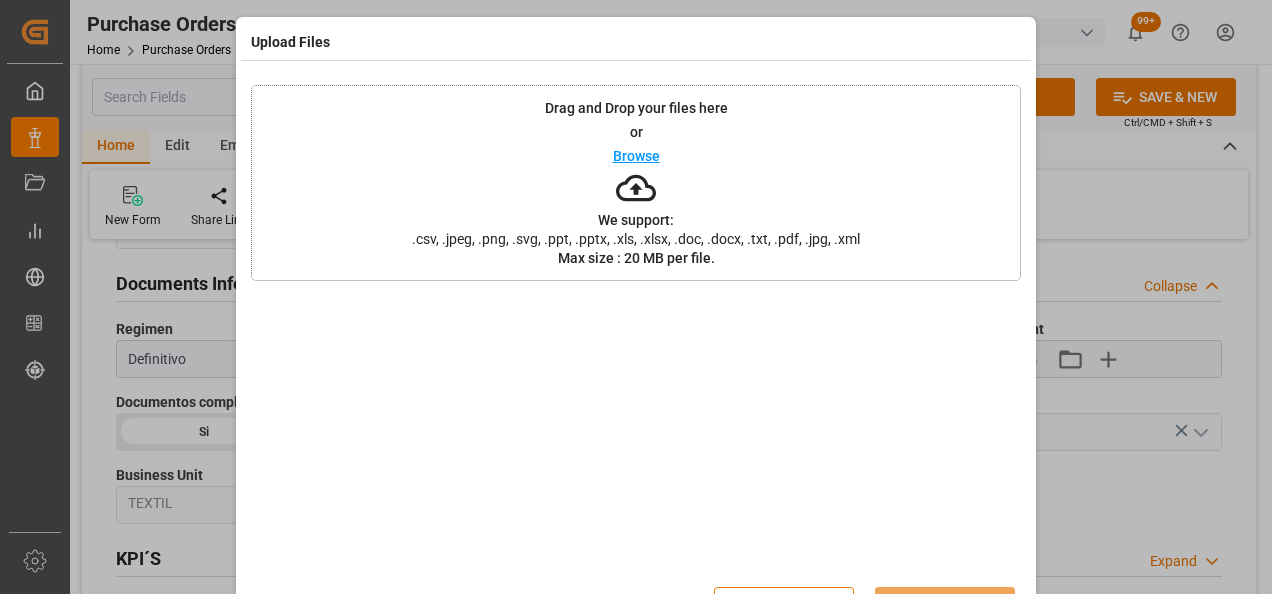 click on "Browse" at bounding box center [636, 156] 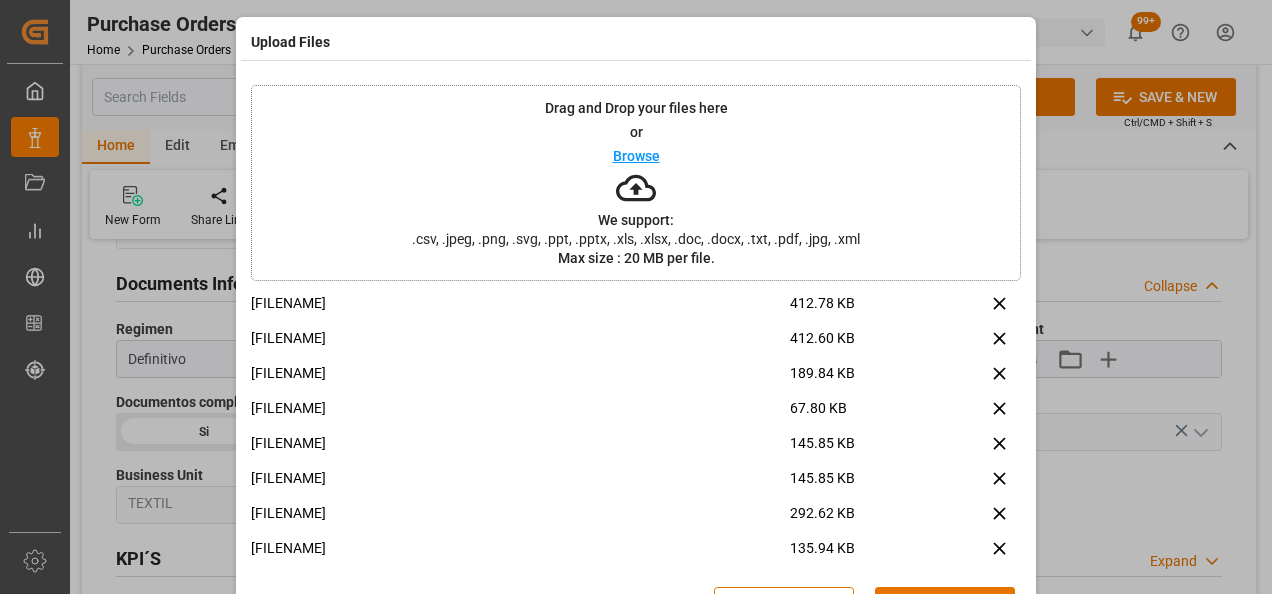 scroll, scrollTop: 14, scrollLeft: 0, axis: vertical 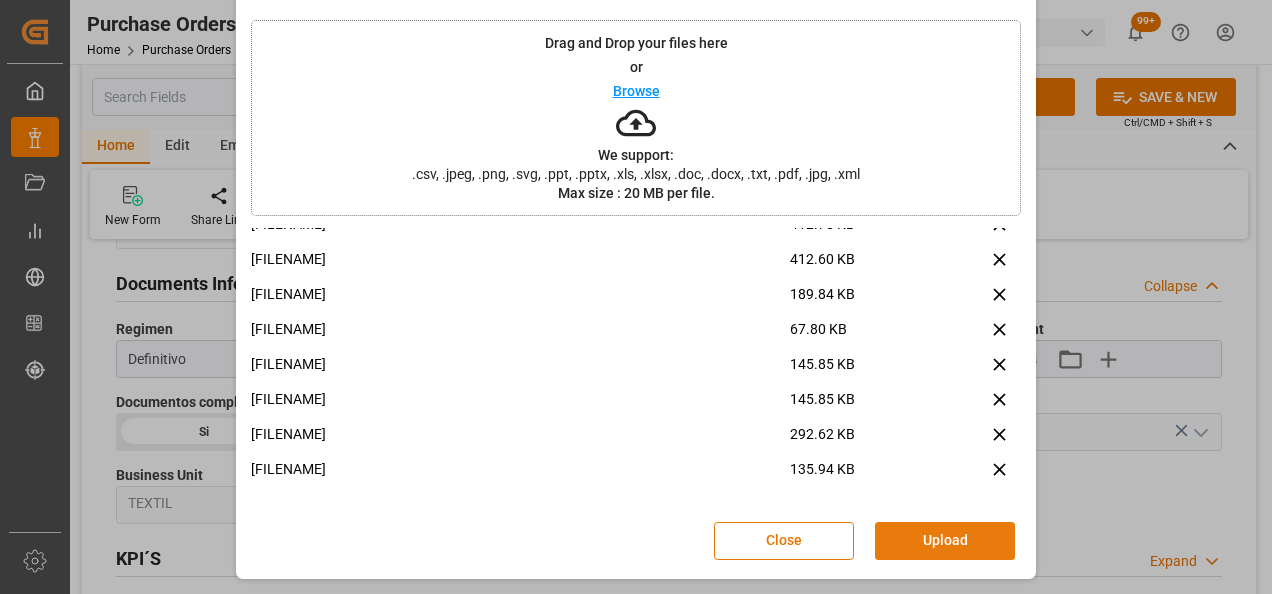 click on "Upload" at bounding box center [945, 541] 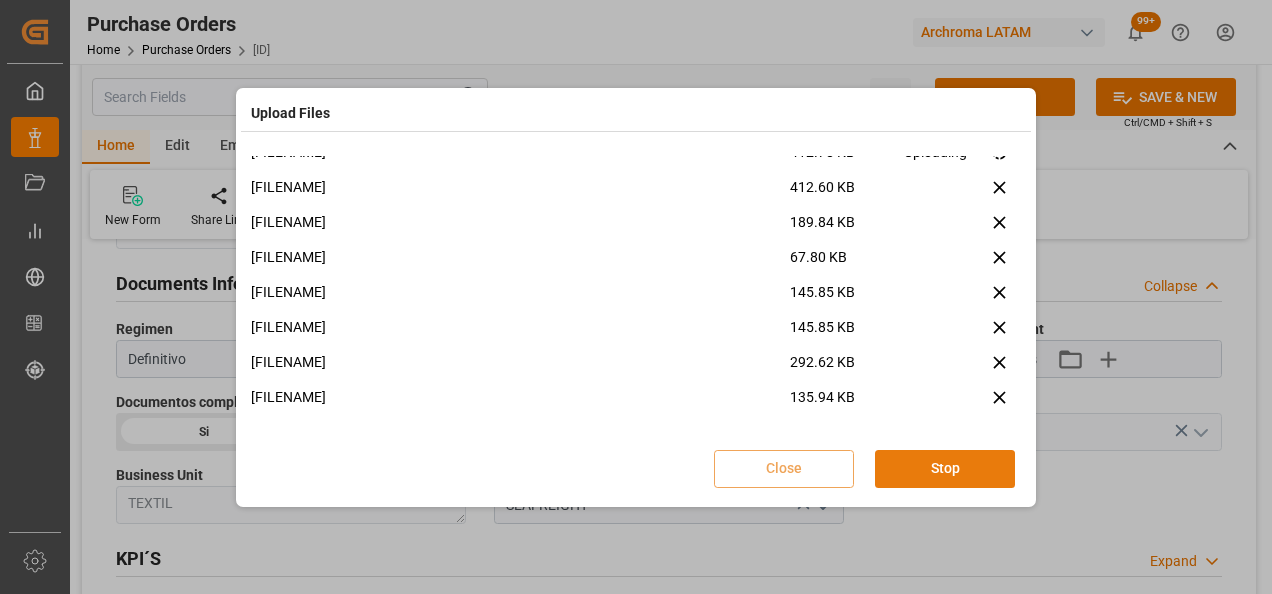 scroll, scrollTop: 0, scrollLeft: 0, axis: both 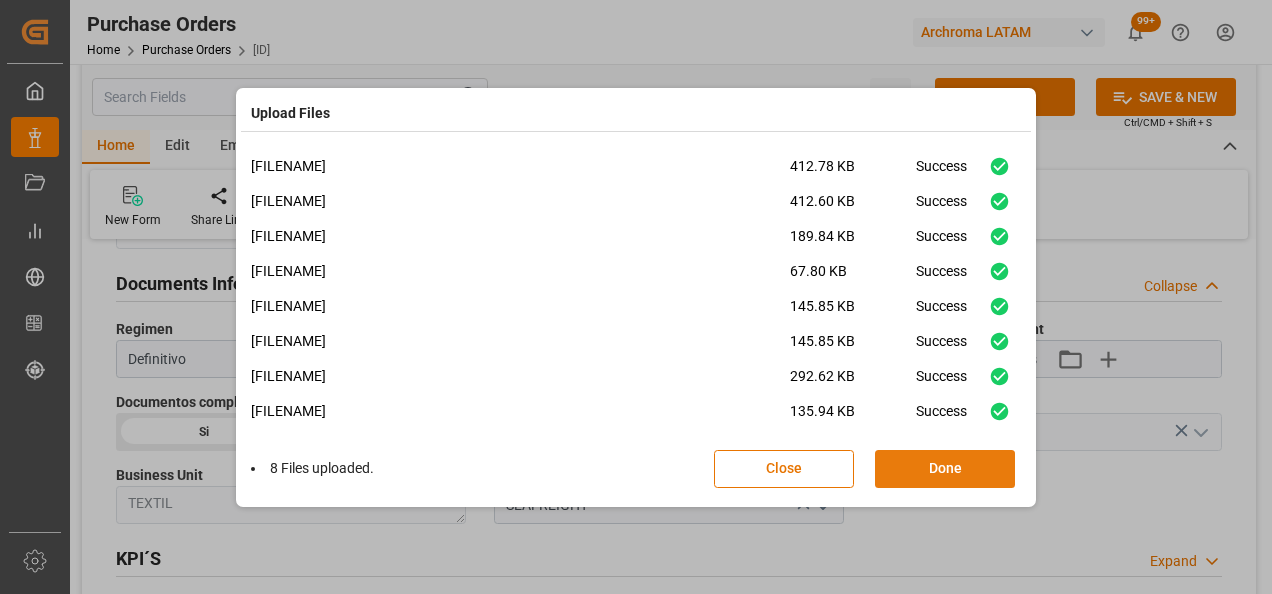 click on "Done" at bounding box center [945, 469] 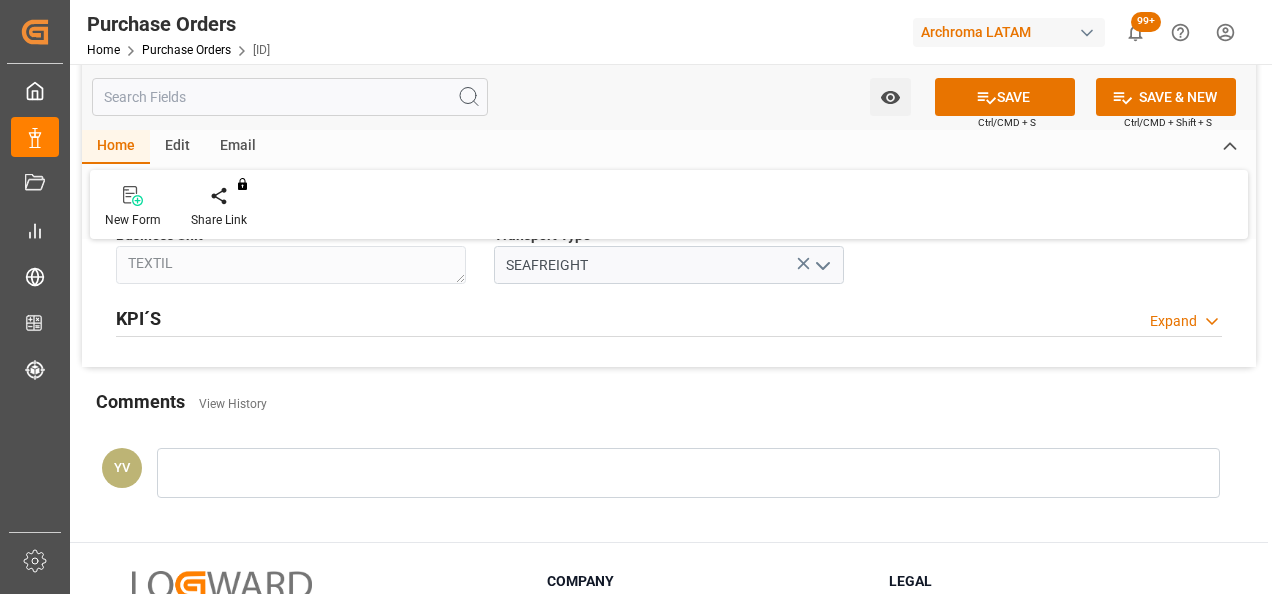 scroll, scrollTop: 1559, scrollLeft: 0, axis: vertical 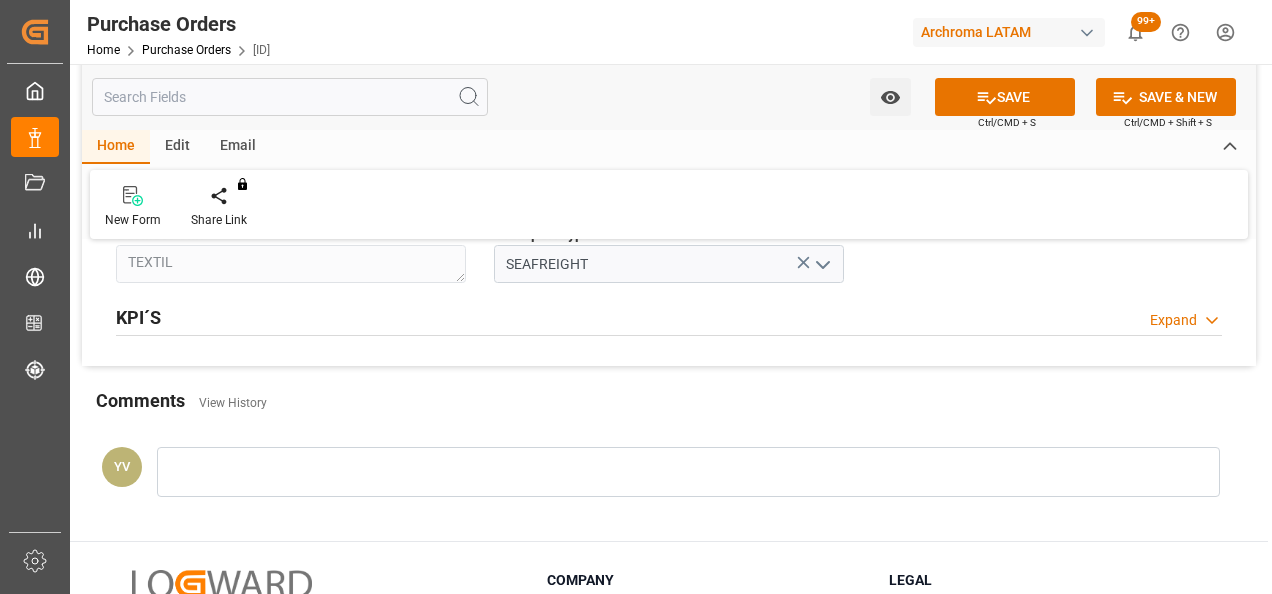 click at bounding box center (688, 472) 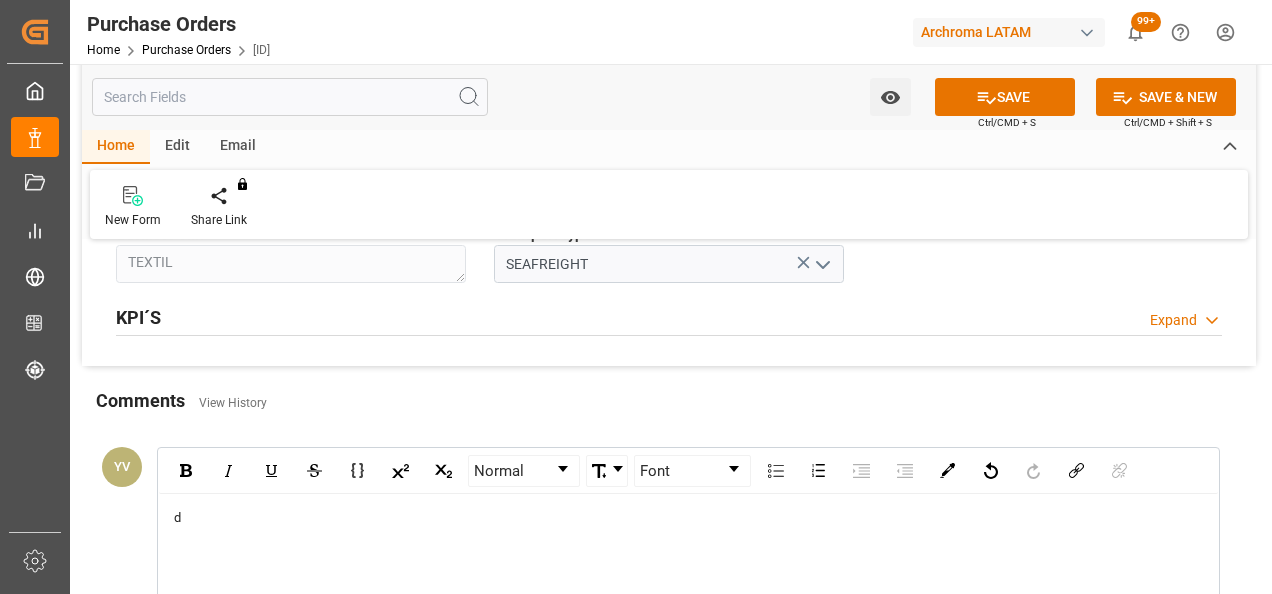 type 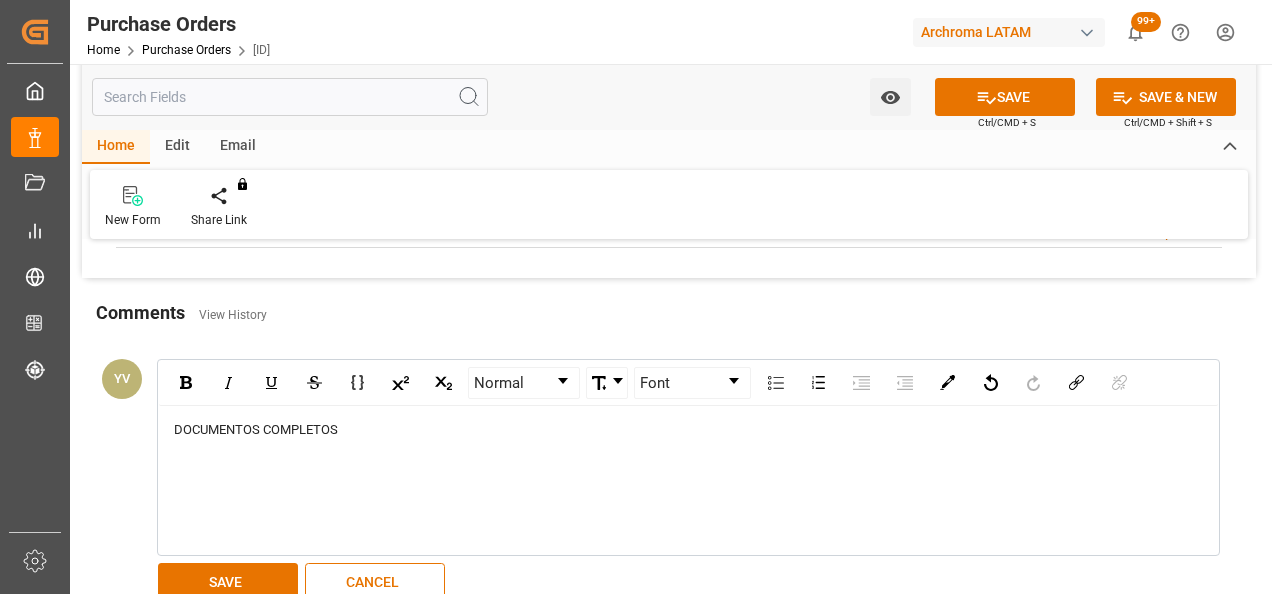 scroll, scrollTop: 1648, scrollLeft: 0, axis: vertical 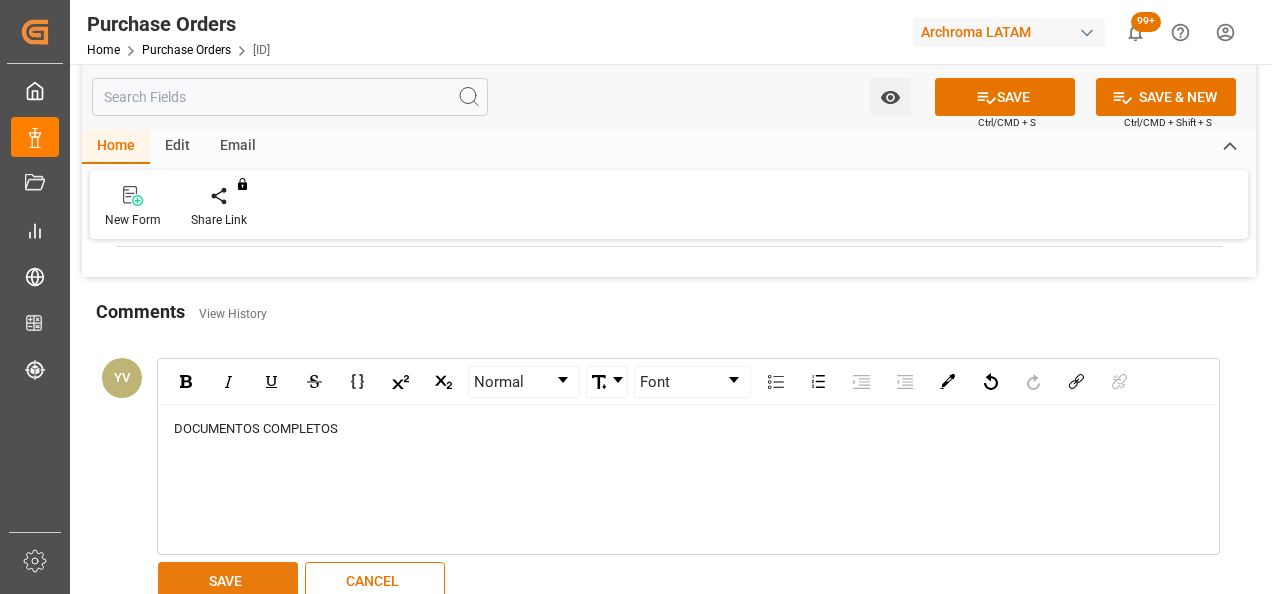 click on "SAVE" at bounding box center (228, 581) 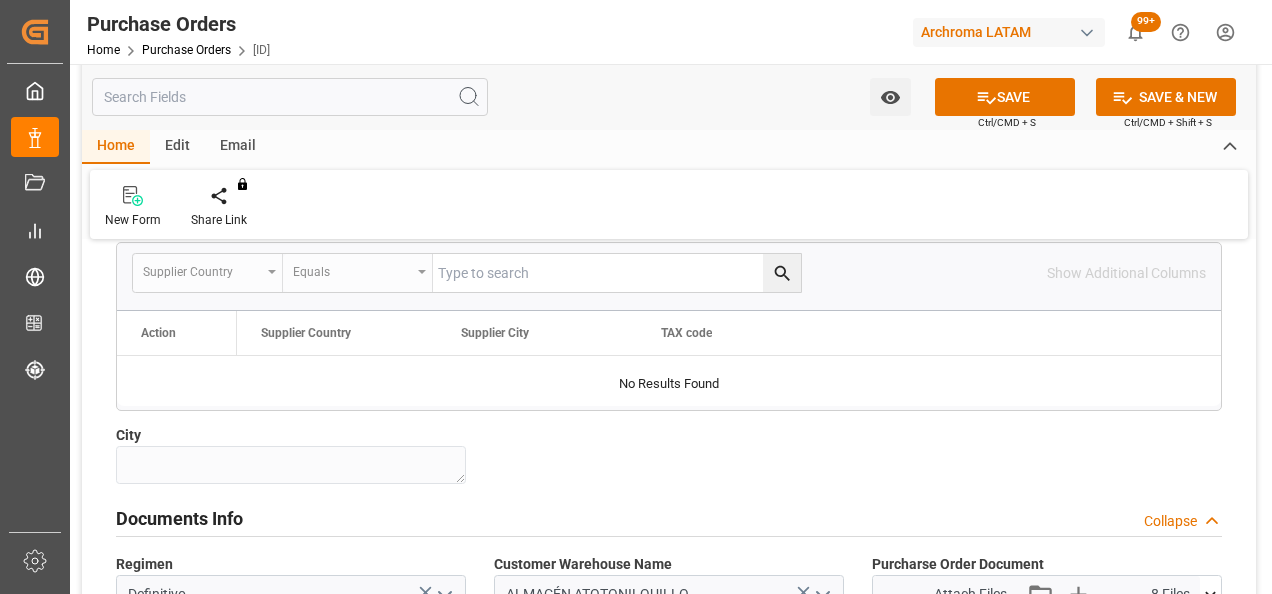 scroll, scrollTop: 1078, scrollLeft: 0, axis: vertical 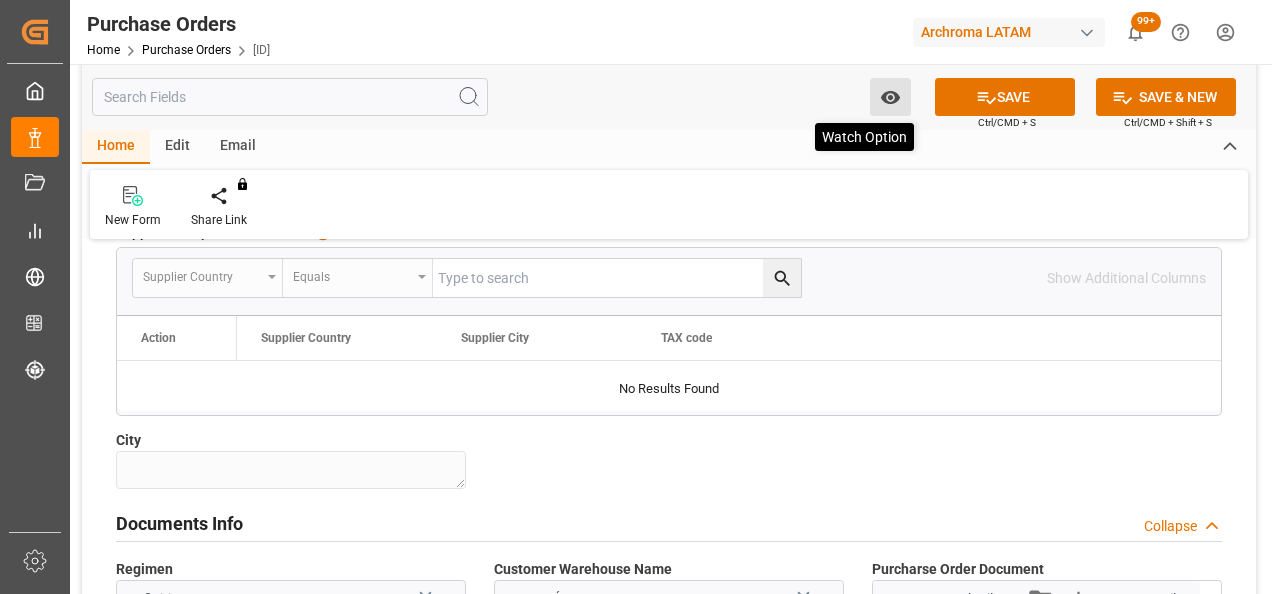 drag, startPoint x: 891, startPoint y: 86, endPoint x: 880, endPoint y: 102, distance: 19.416489 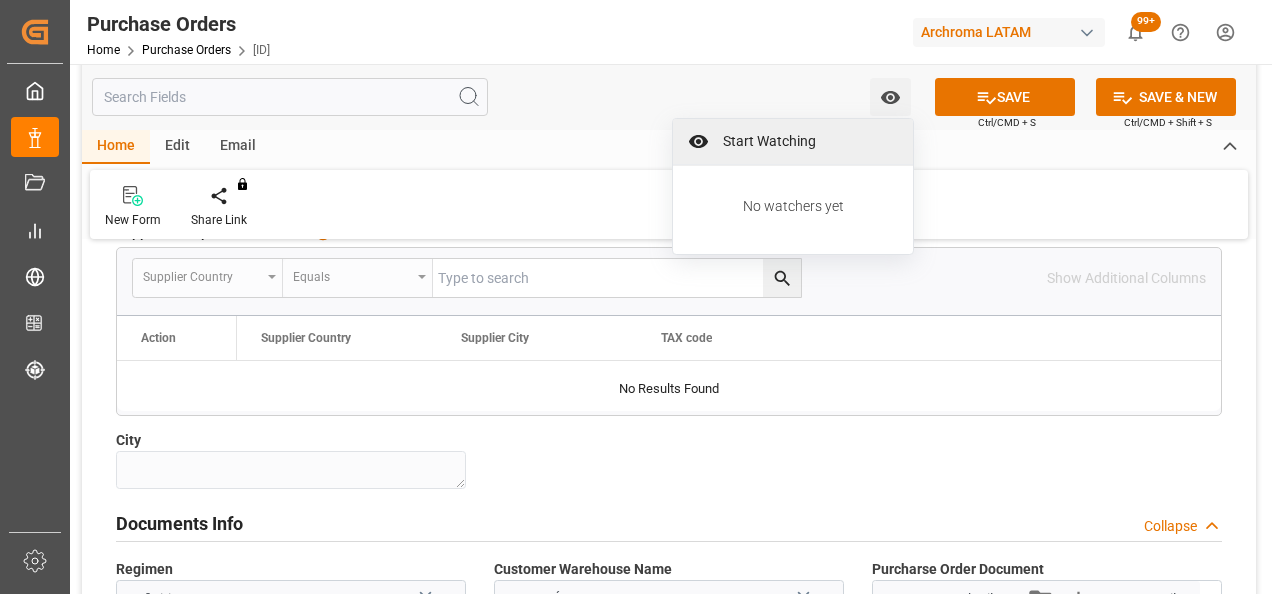 click on "Start Watching" at bounding box center [807, 141] 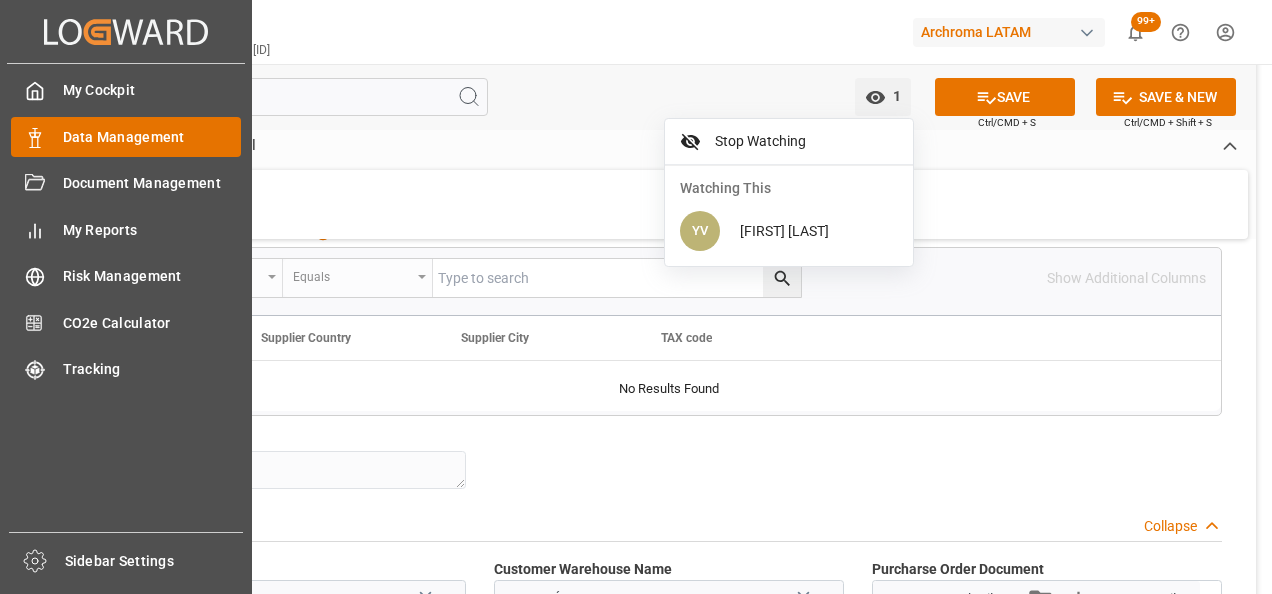 click on "Data Management" at bounding box center [152, 137] 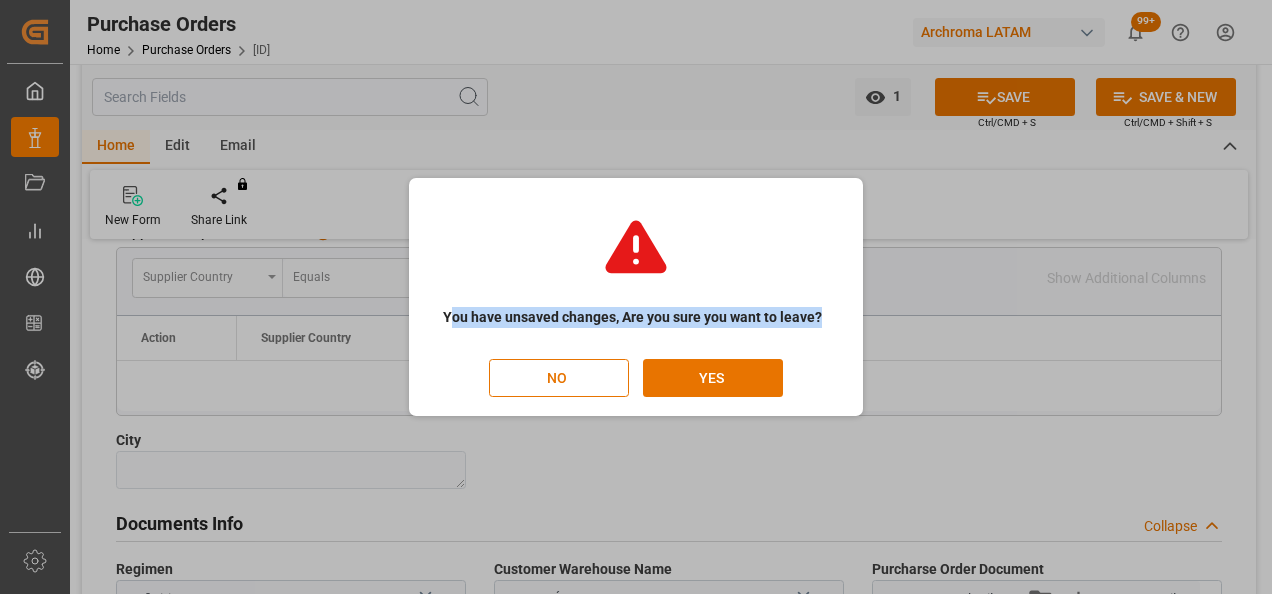 drag, startPoint x: 449, startPoint y: 314, endPoint x: 819, endPoint y: 318, distance: 370.0216 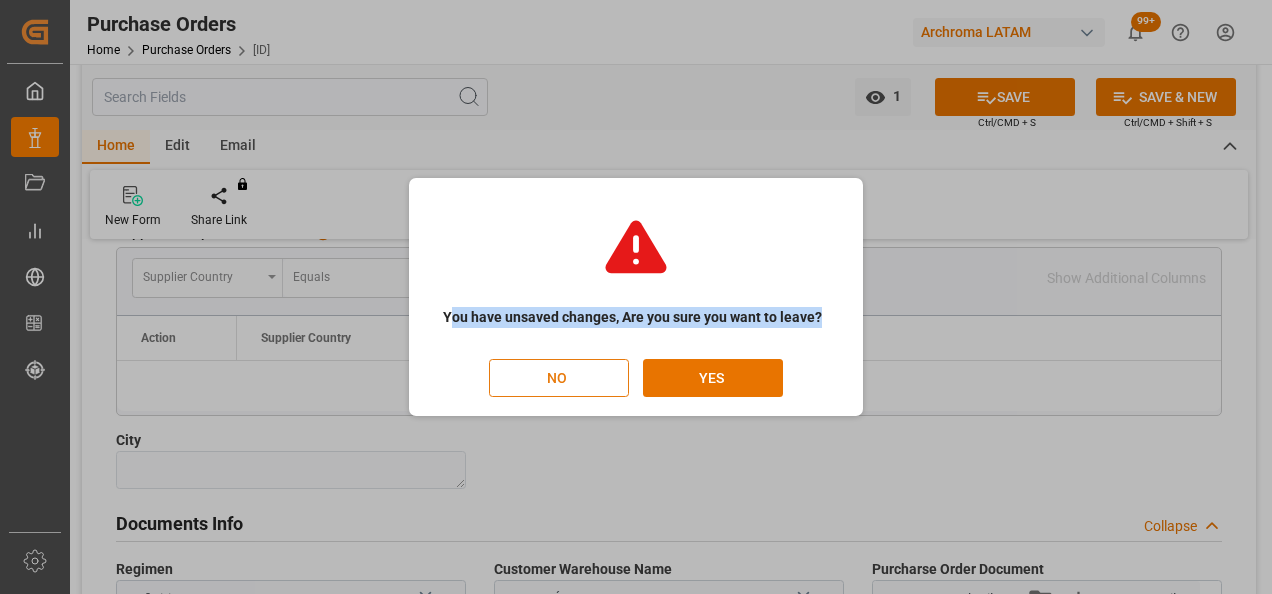 click on "NO" at bounding box center (559, 378) 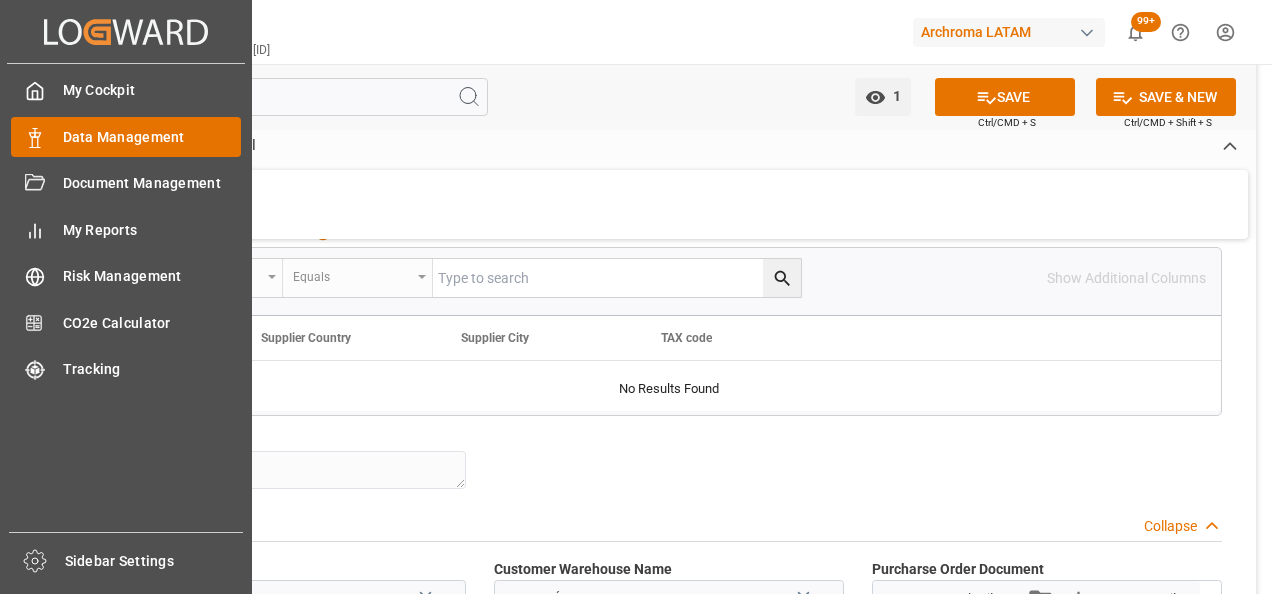 click 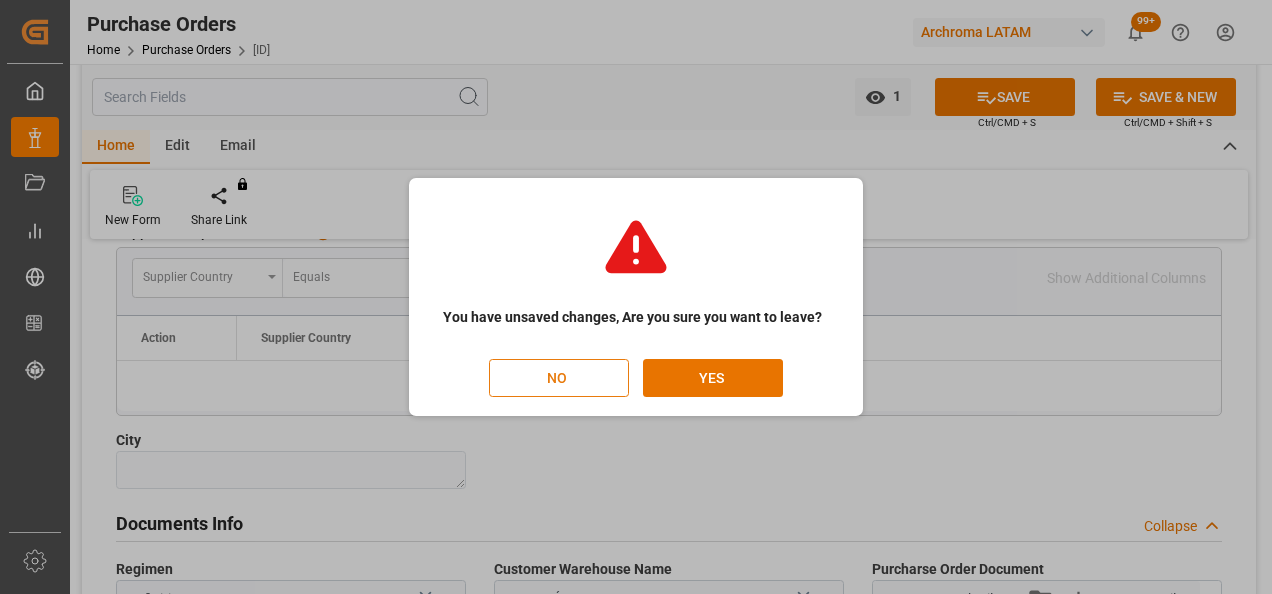 click on "NO" at bounding box center (559, 378) 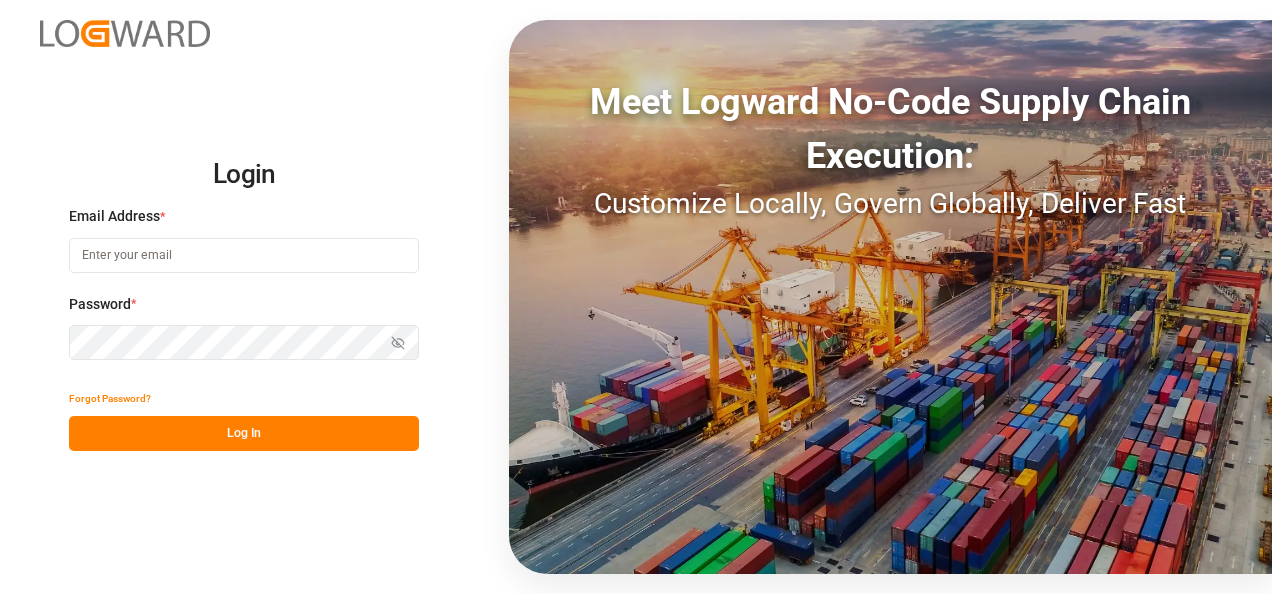 scroll, scrollTop: 0, scrollLeft: 0, axis: both 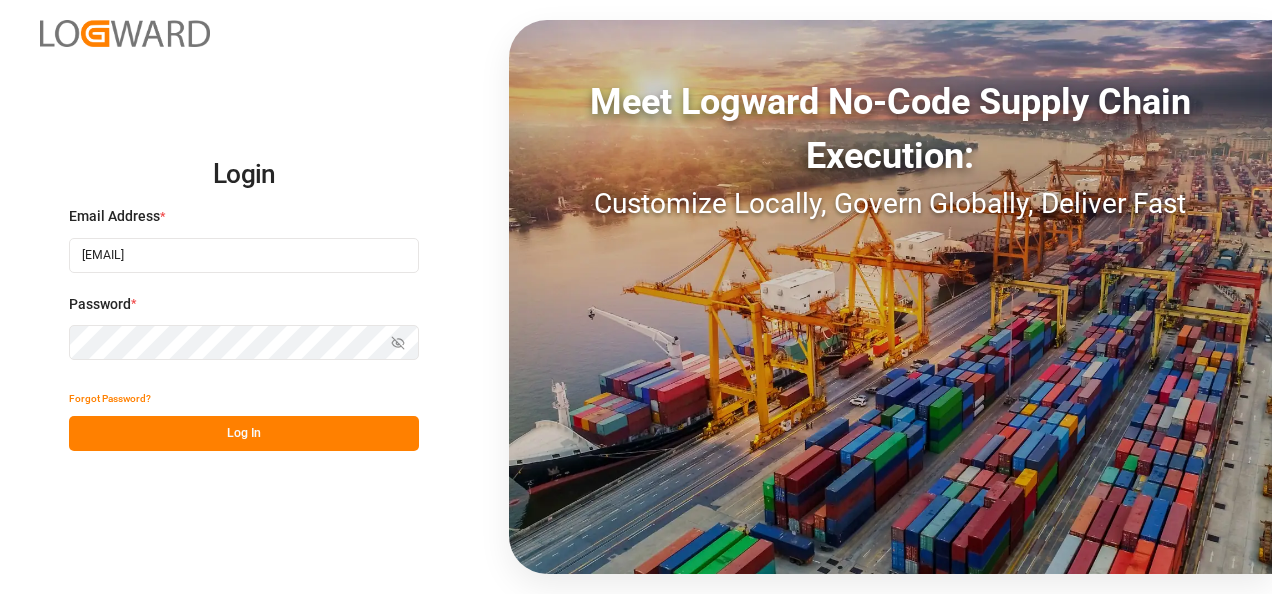type on "[EMAIL]" 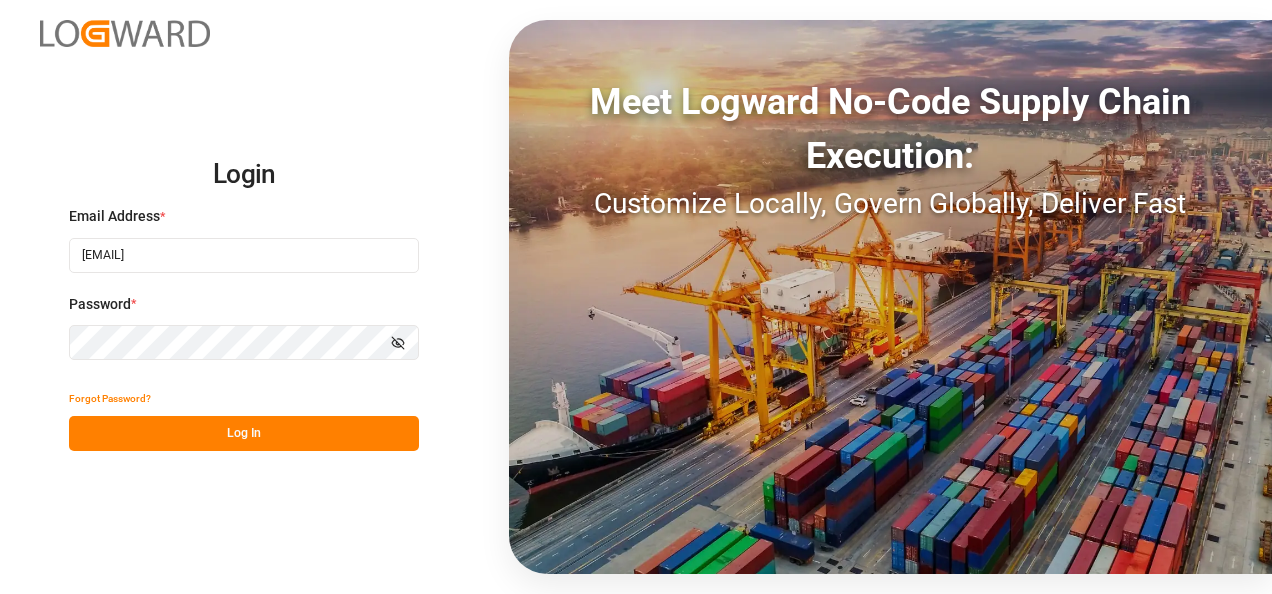 click on "Log In" at bounding box center (244, 433) 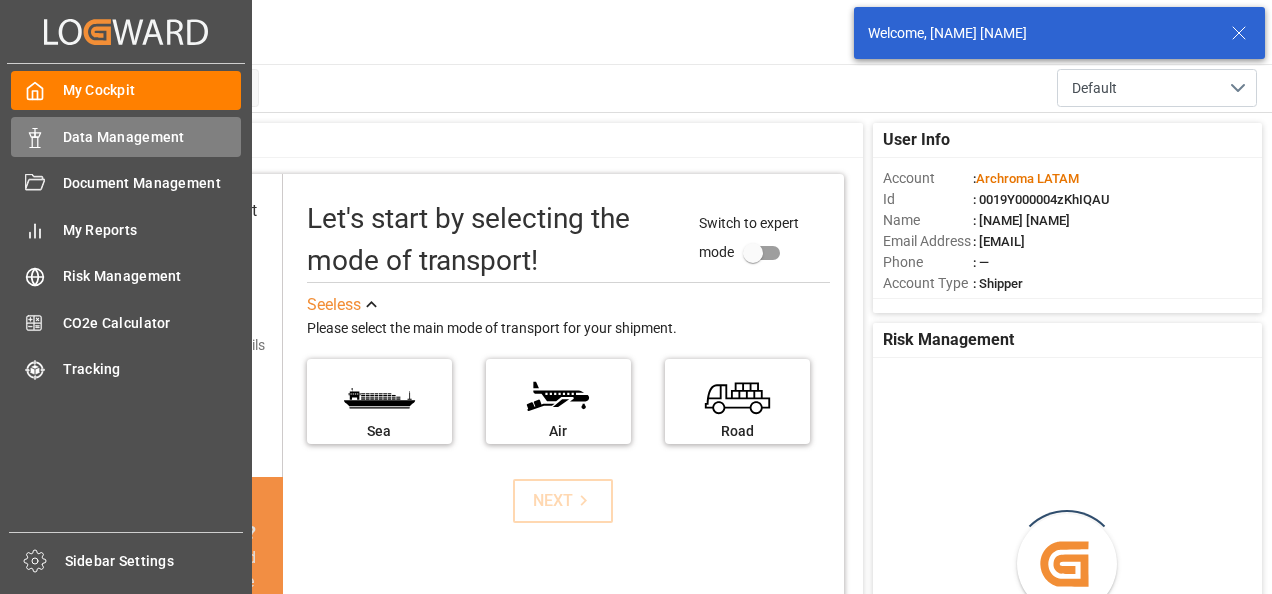 click 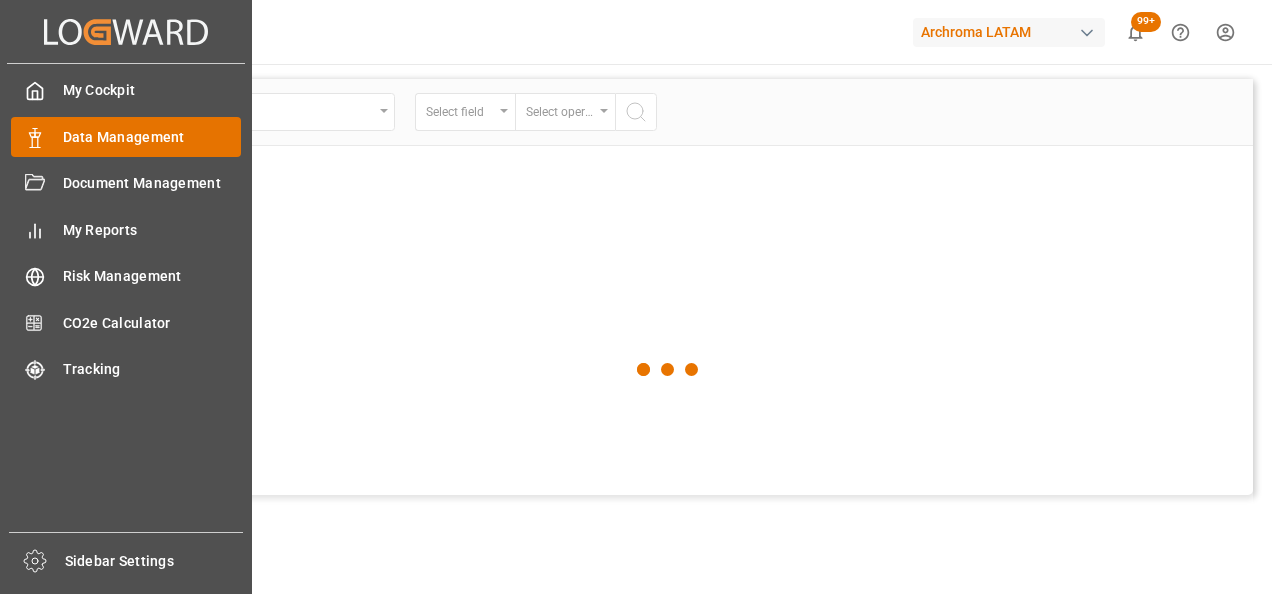 click on "Data Management" at bounding box center (152, 137) 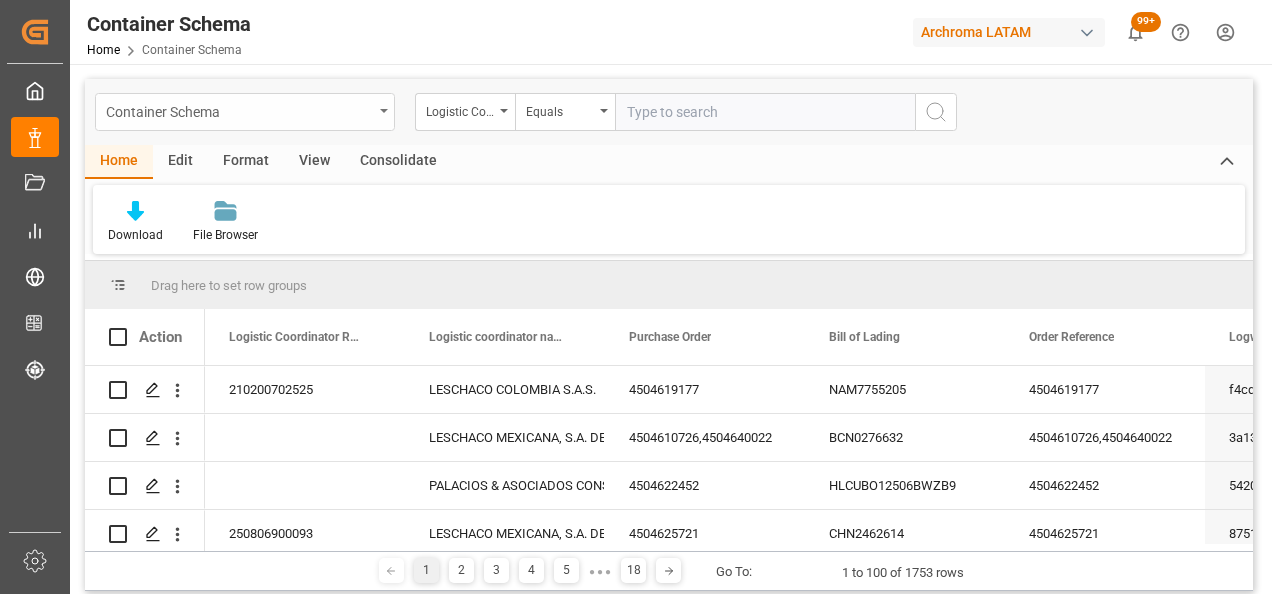 click on "Container Schema" at bounding box center [239, 110] 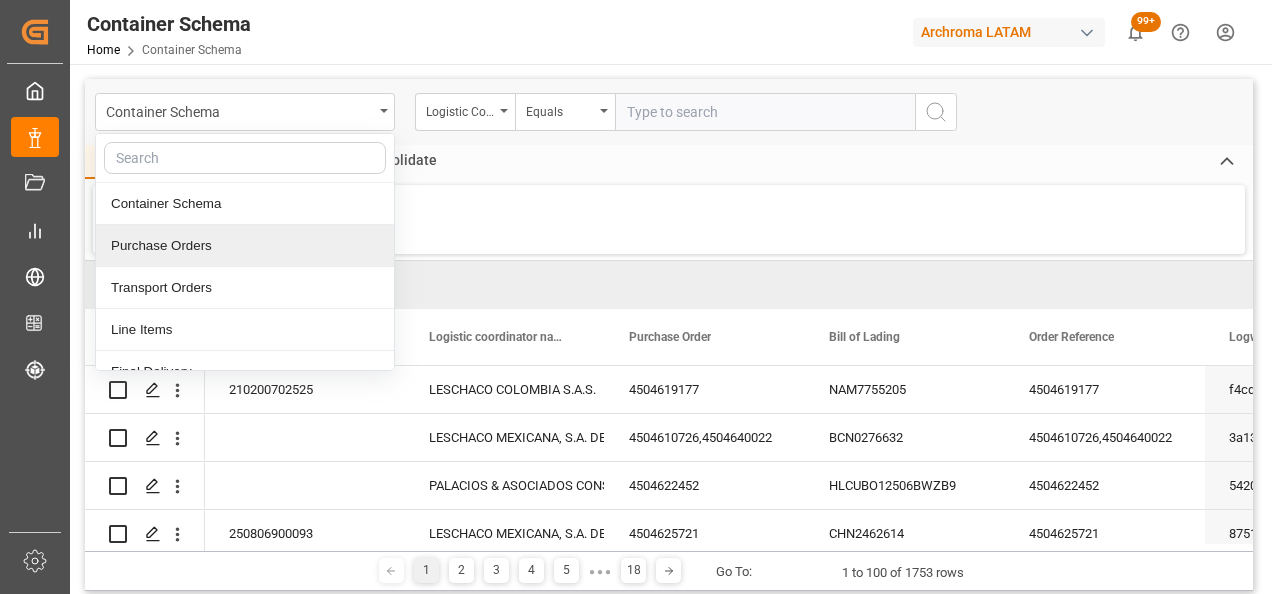 click on "Purchase Orders" at bounding box center [245, 246] 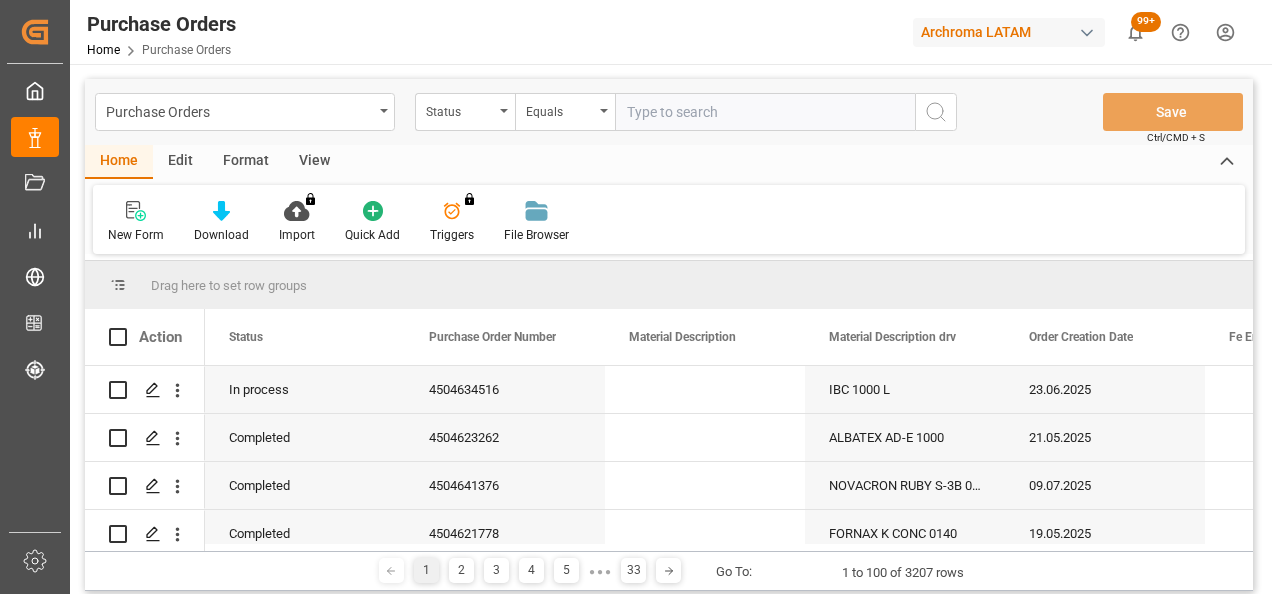 click on "Status" at bounding box center (460, 109) 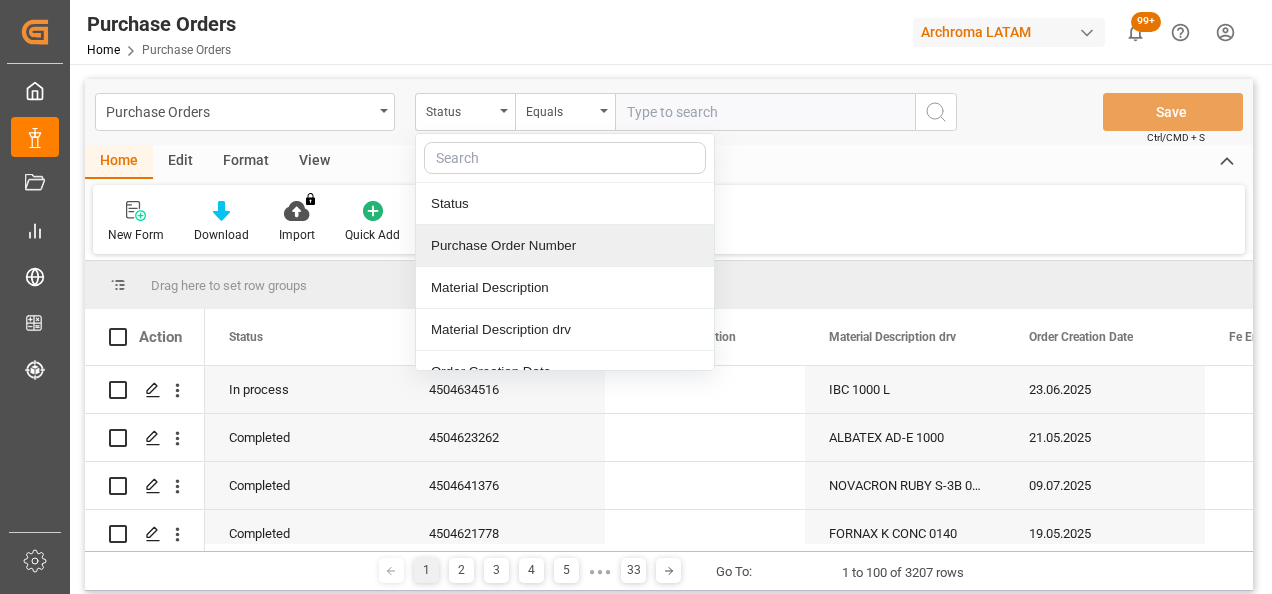 click on "Purchase Order Number" at bounding box center [565, 246] 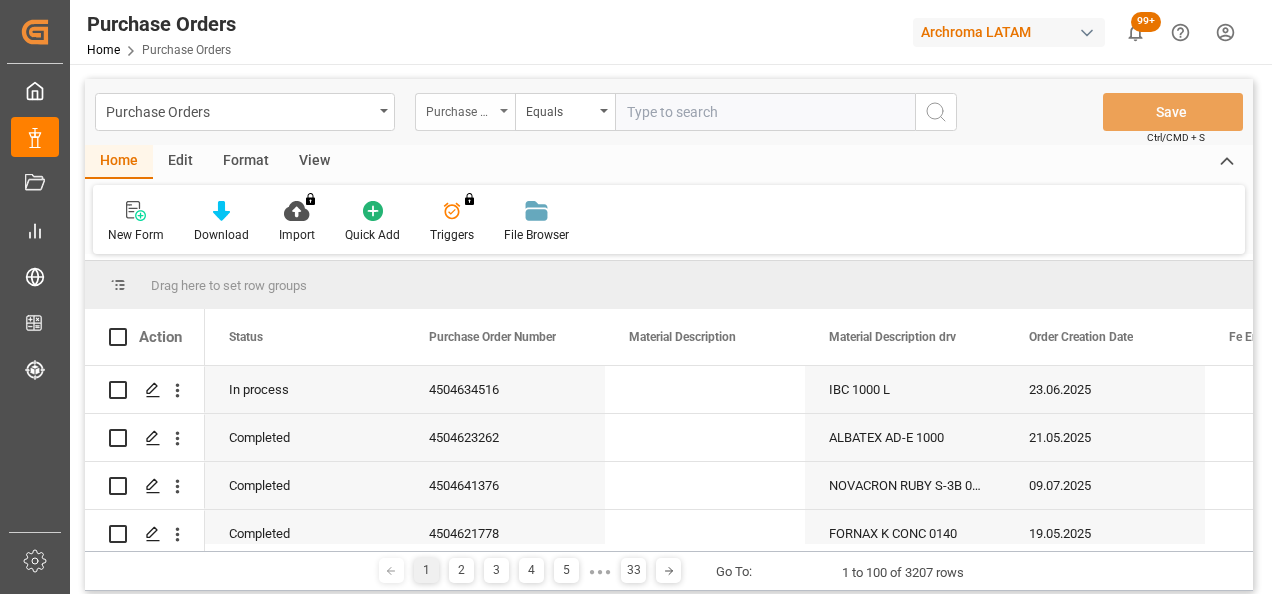 click on "Purchase Order Number" at bounding box center [465, 112] 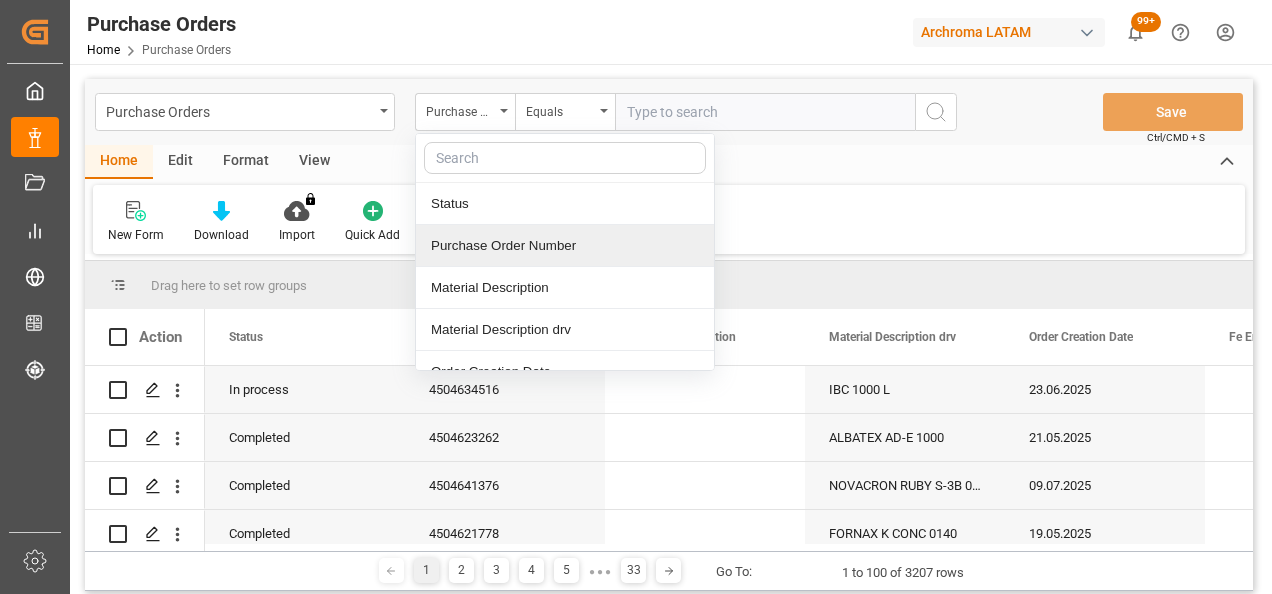 click on "Purchase Order Number" at bounding box center (565, 246) 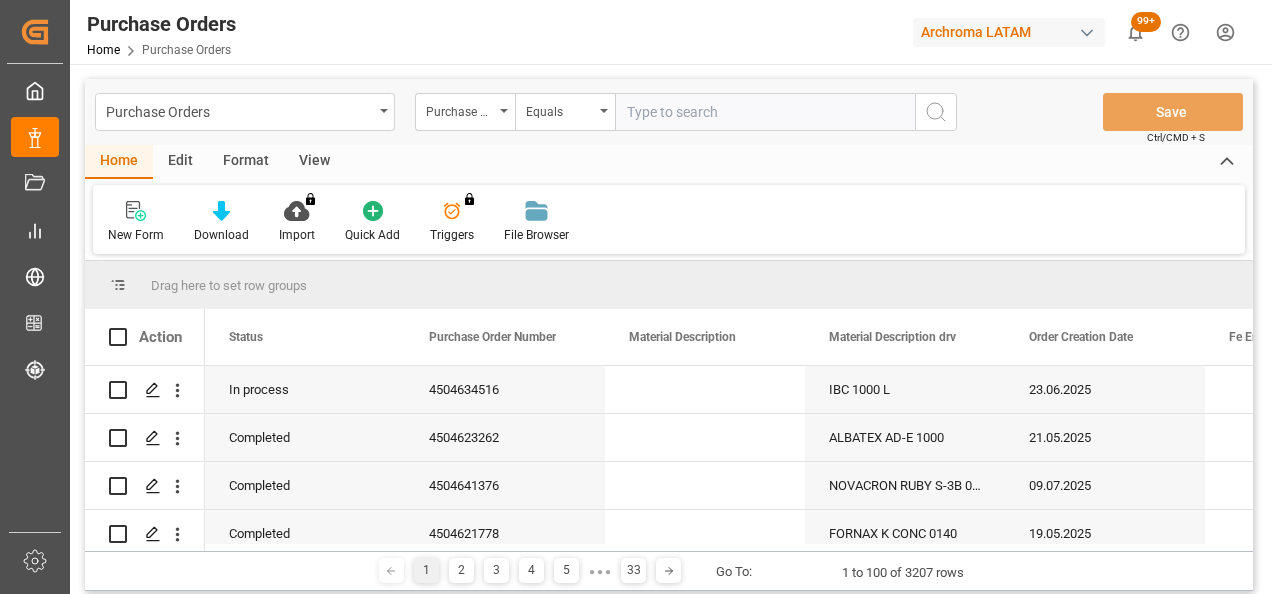 click at bounding box center (765, 112) 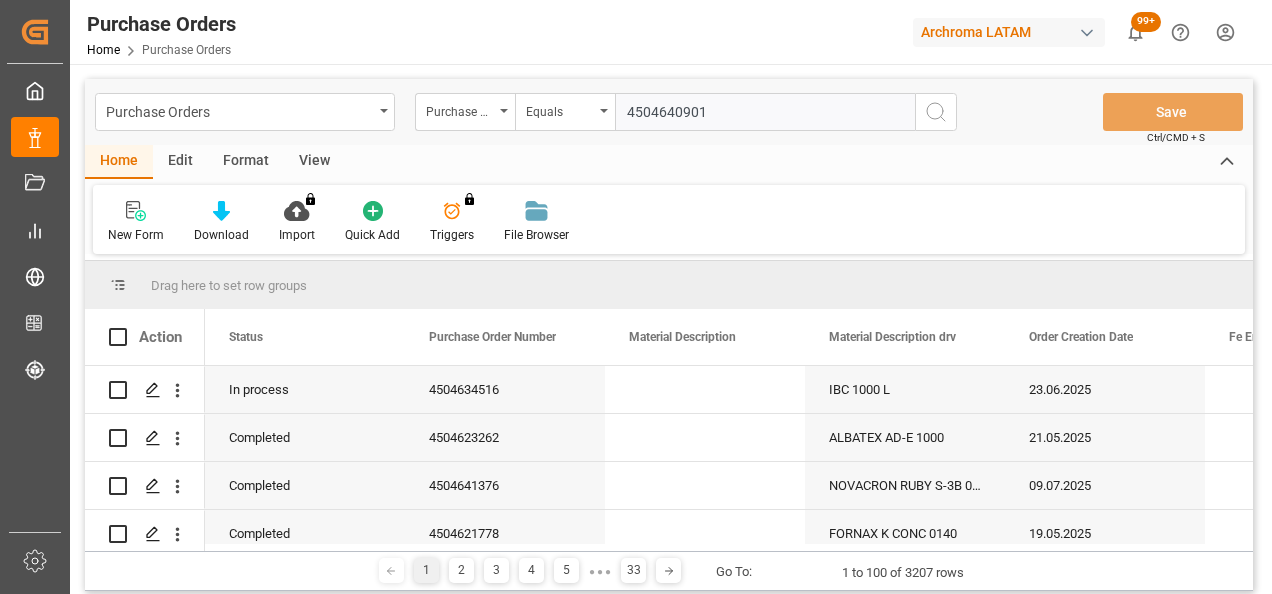 type on "4504640901" 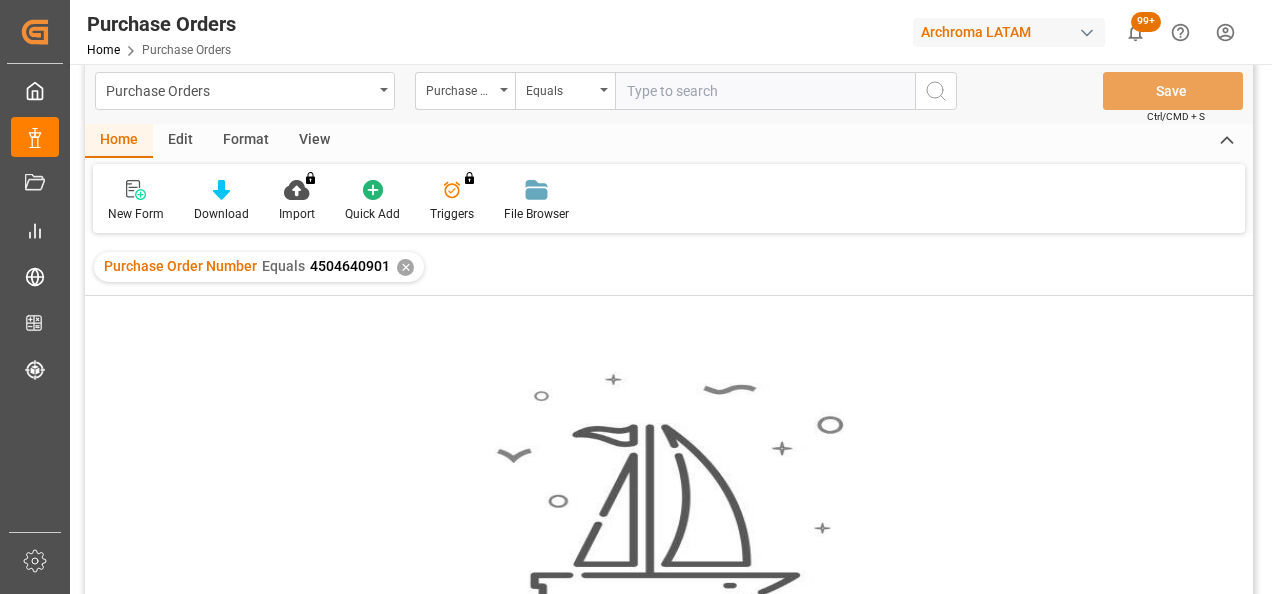 scroll, scrollTop: 0, scrollLeft: 0, axis: both 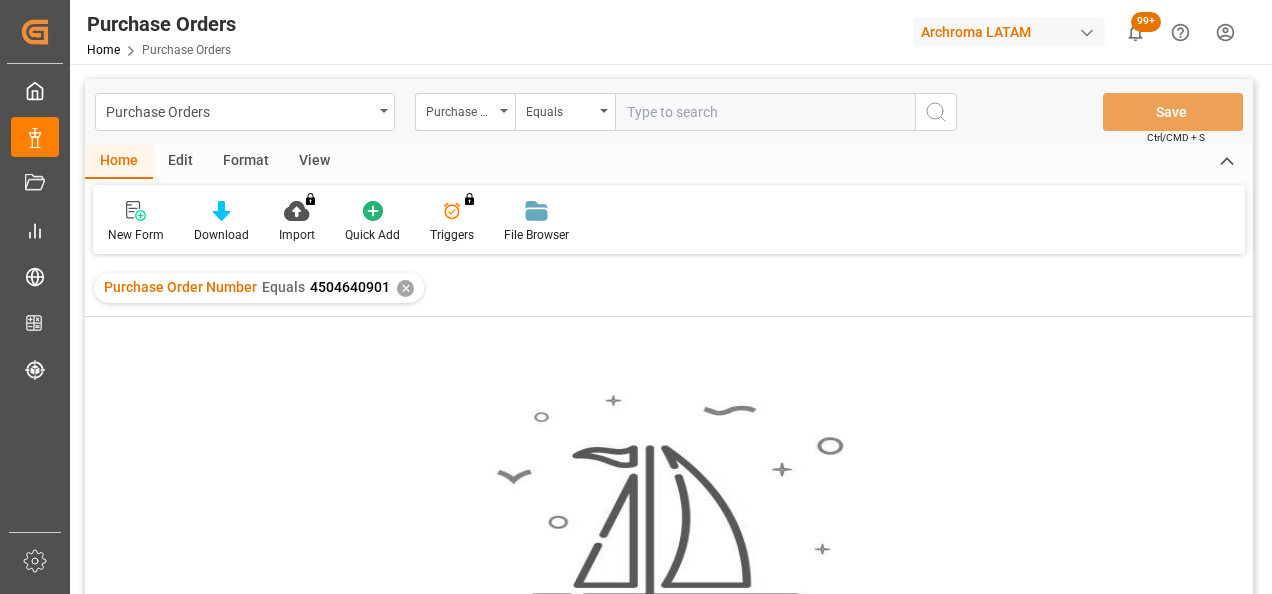 click at bounding box center [765, 112] 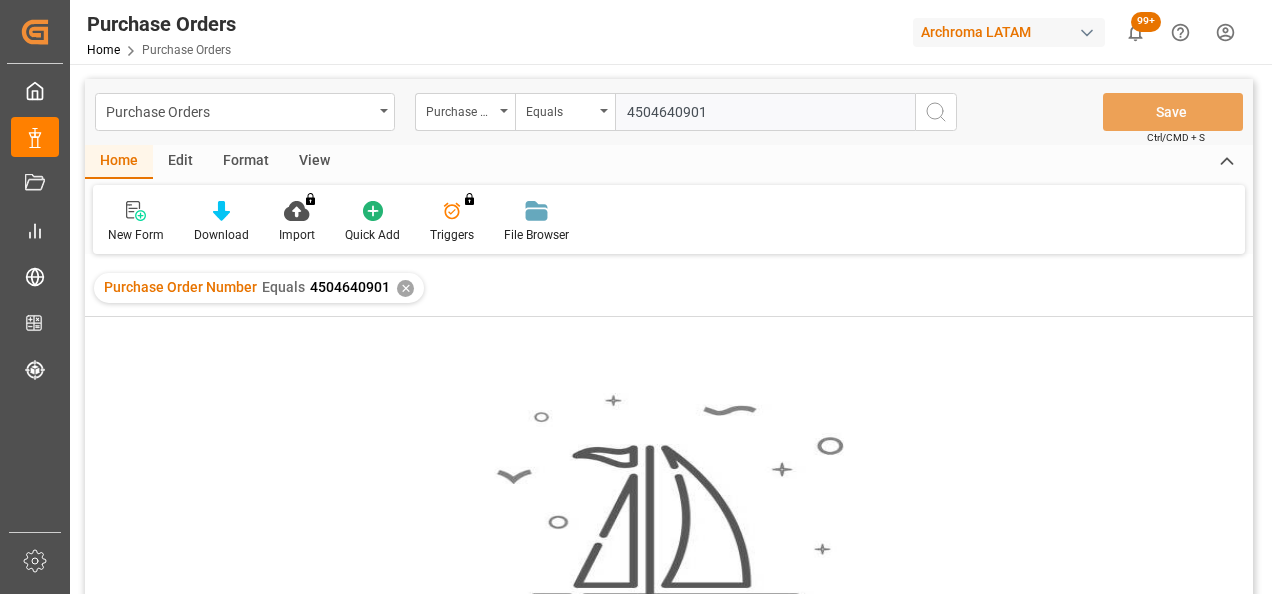 type on "4504640901" 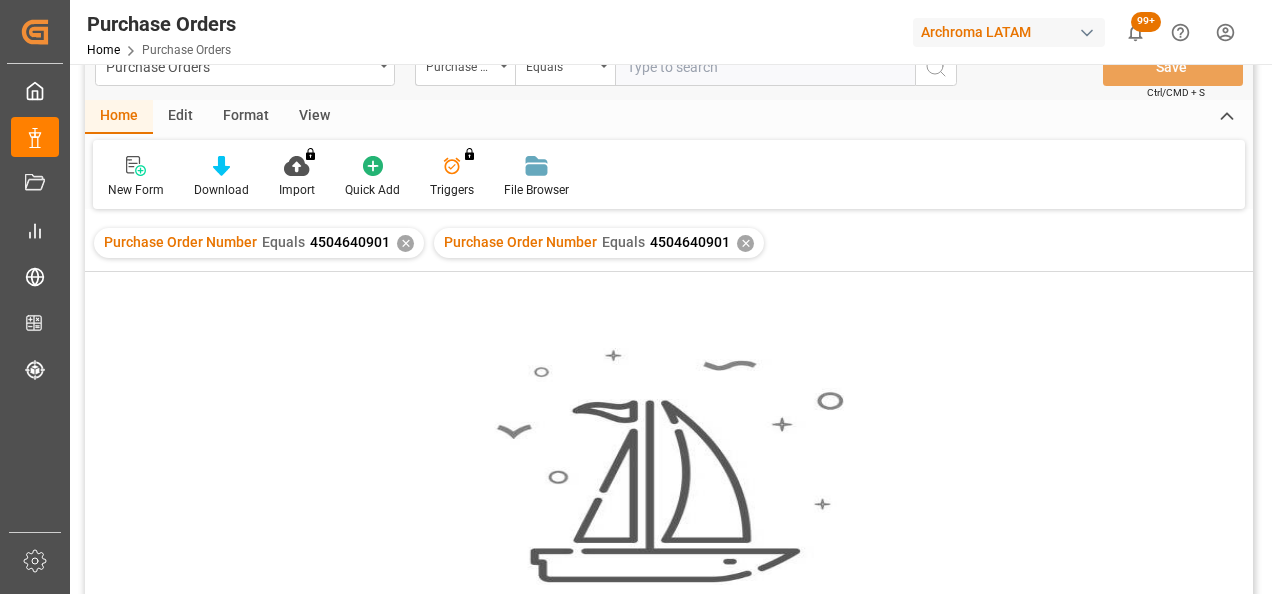 scroll, scrollTop: 0, scrollLeft: 0, axis: both 